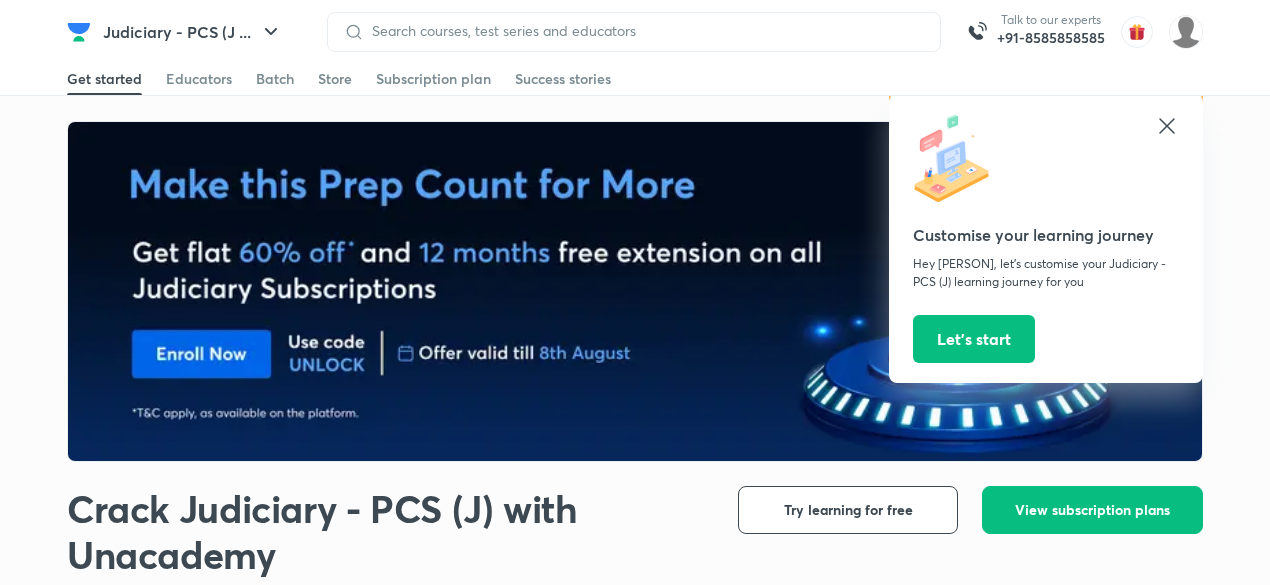 scroll, scrollTop: 0, scrollLeft: 0, axis: both 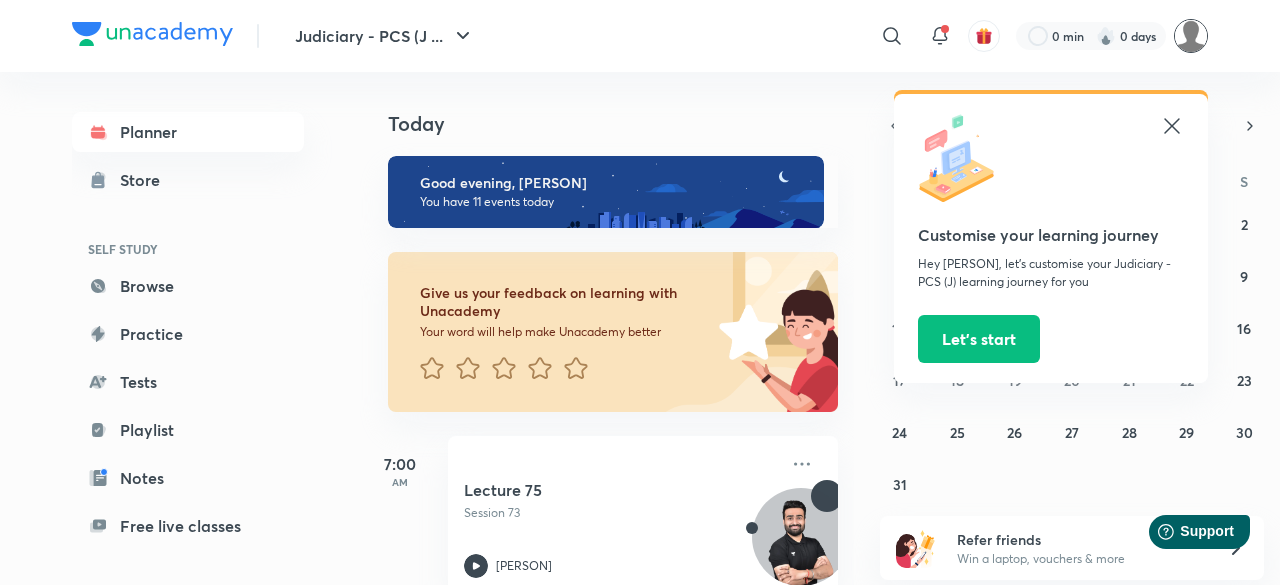click at bounding box center (1191, 36) 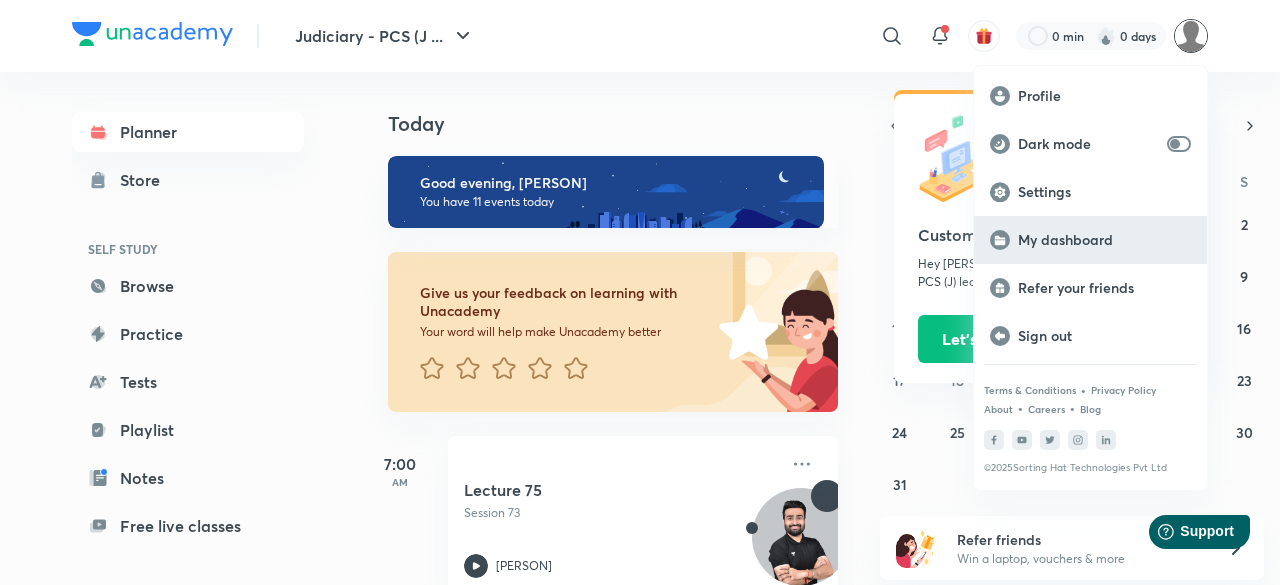 click on "My dashboard" at bounding box center (1104, 240) 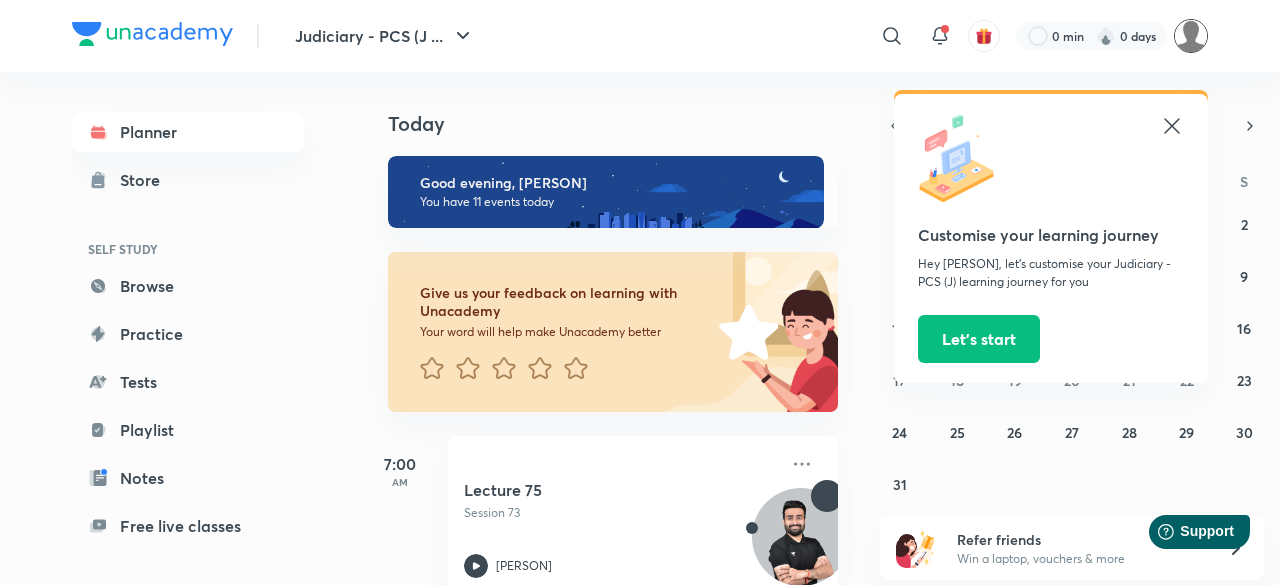 click at bounding box center [1191, 36] 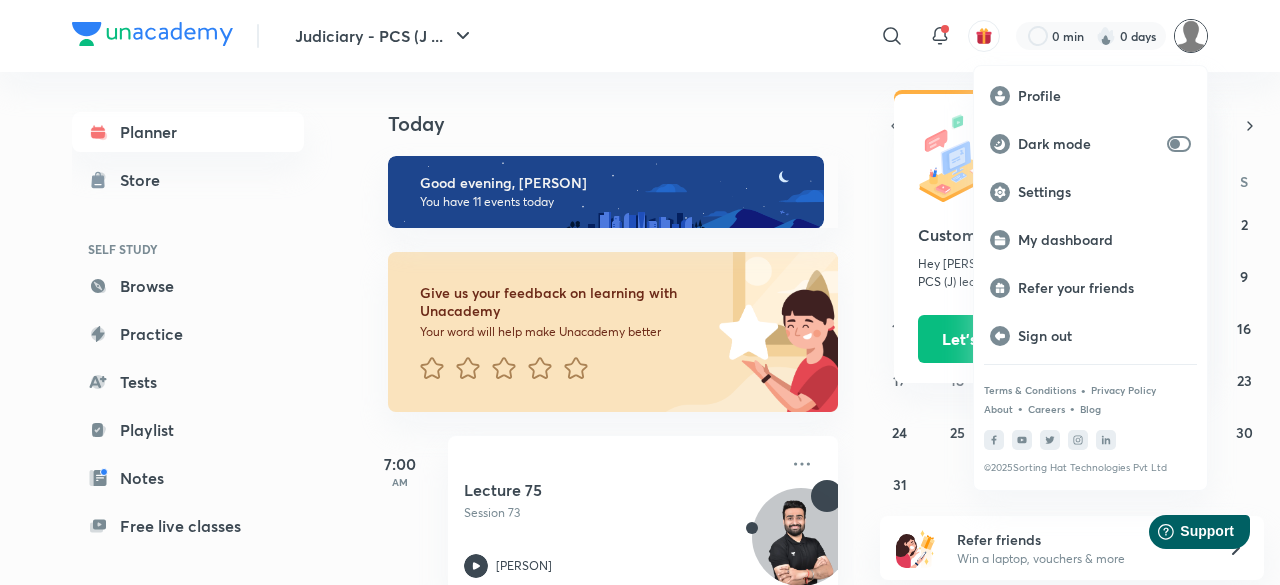 click at bounding box center (640, 292) 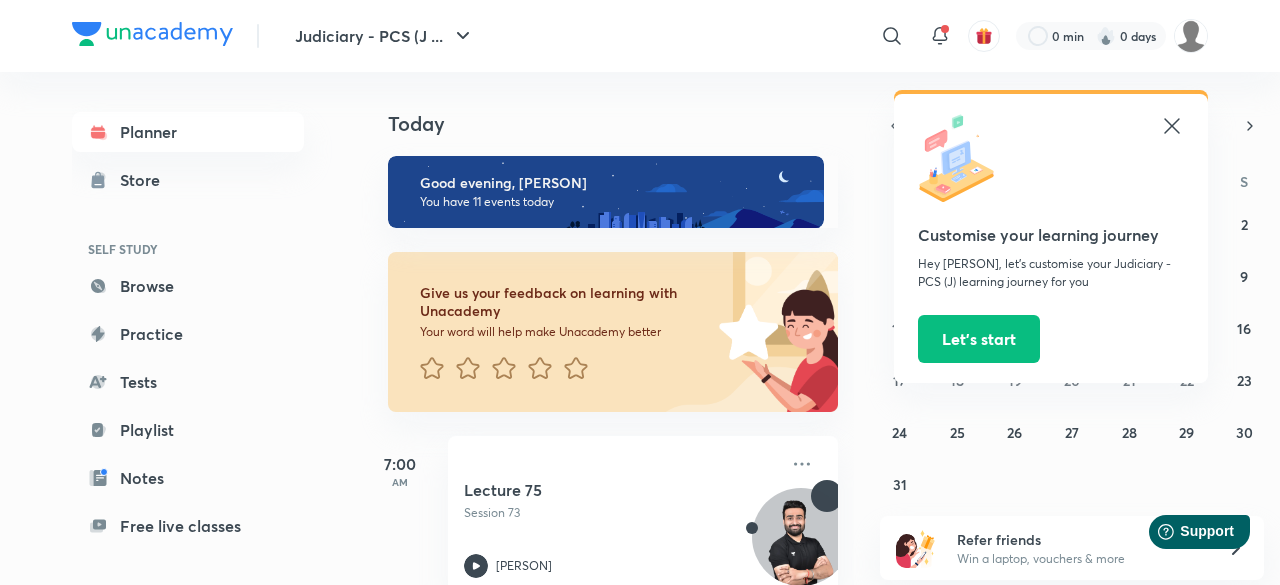 click 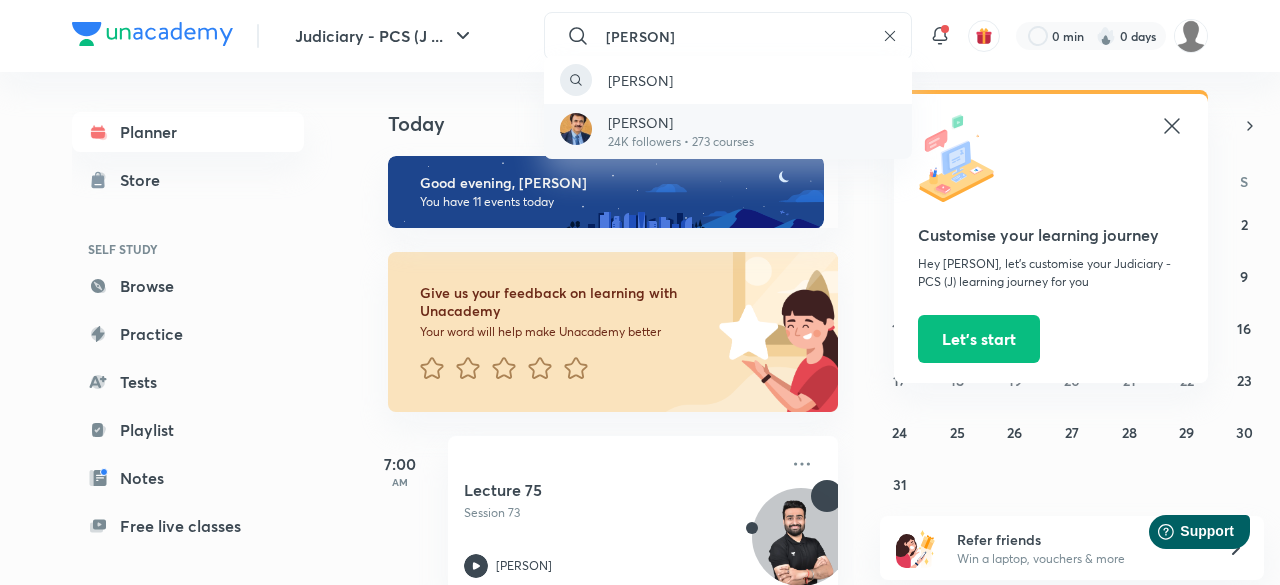 type on "anil khan" 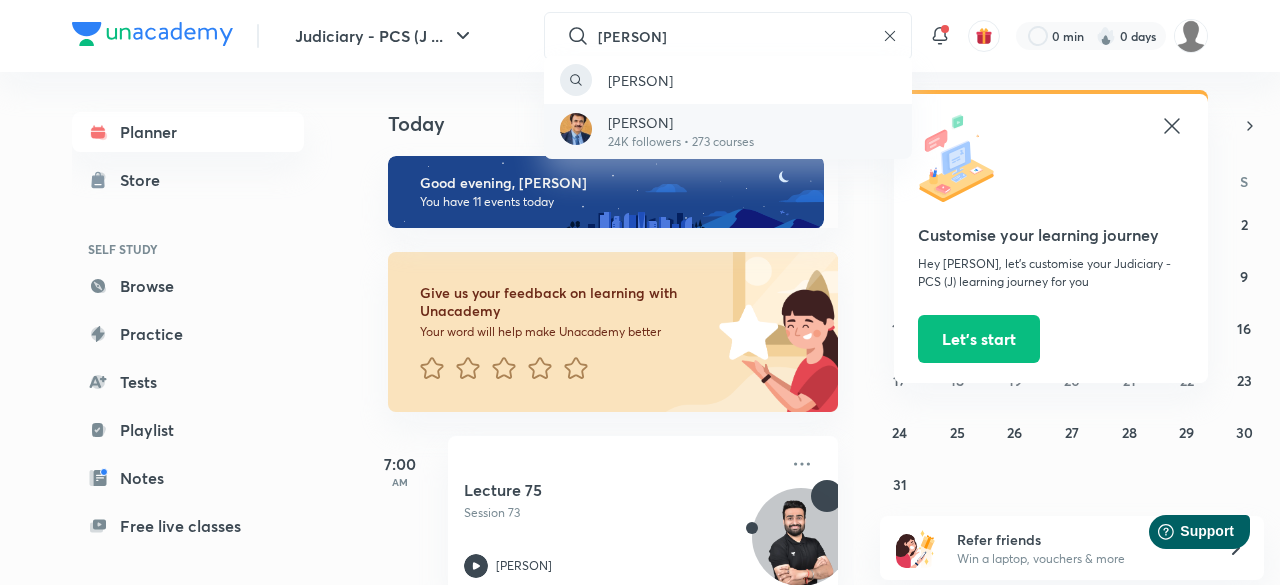 click on "Anil Khanna" at bounding box center [681, 122] 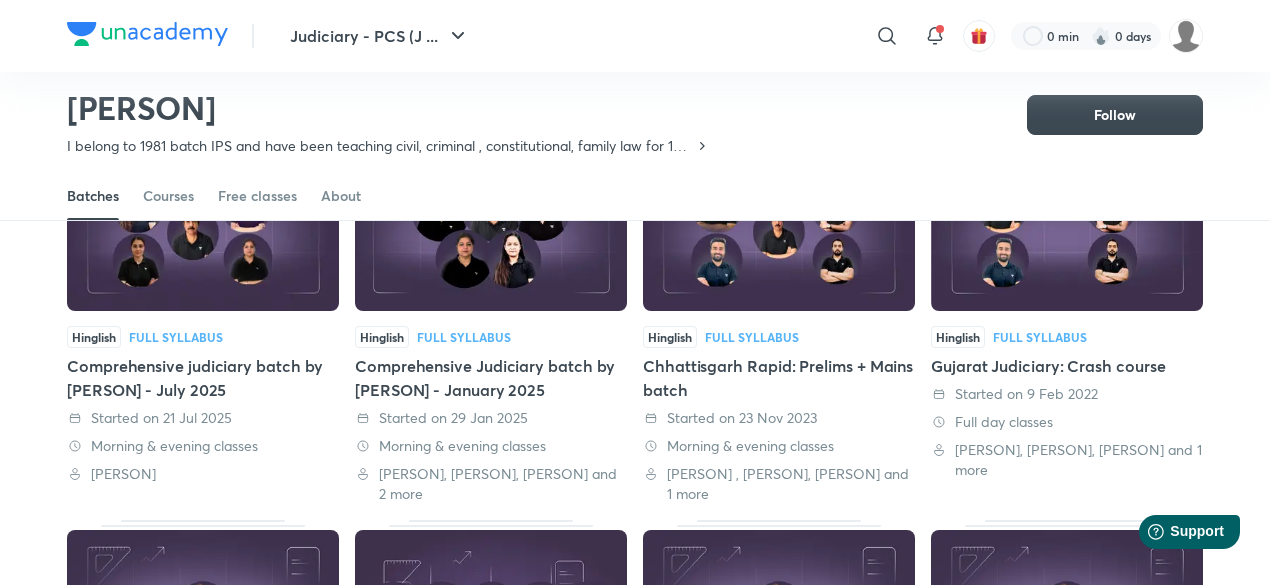 scroll, scrollTop: 191, scrollLeft: 0, axis: vertical 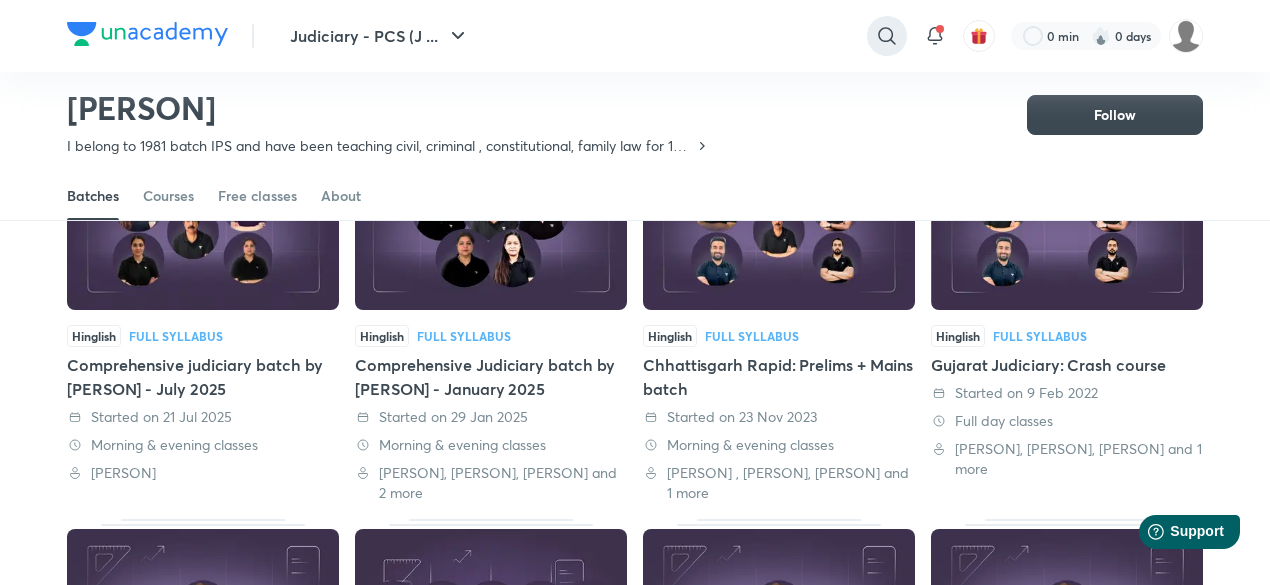 click 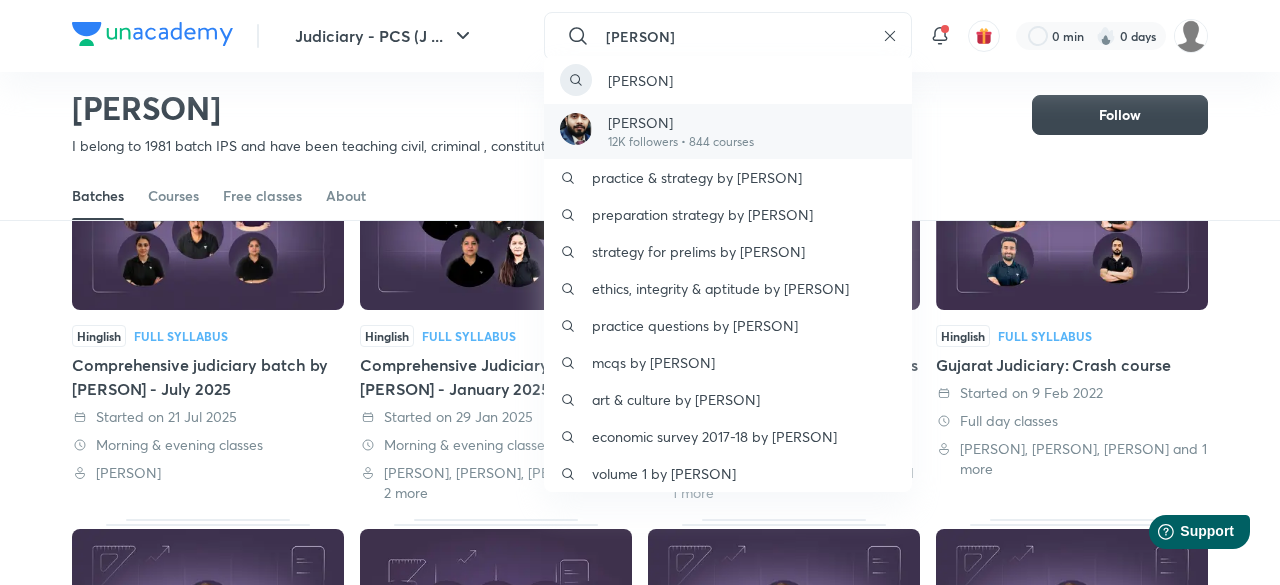 type on "faiza" 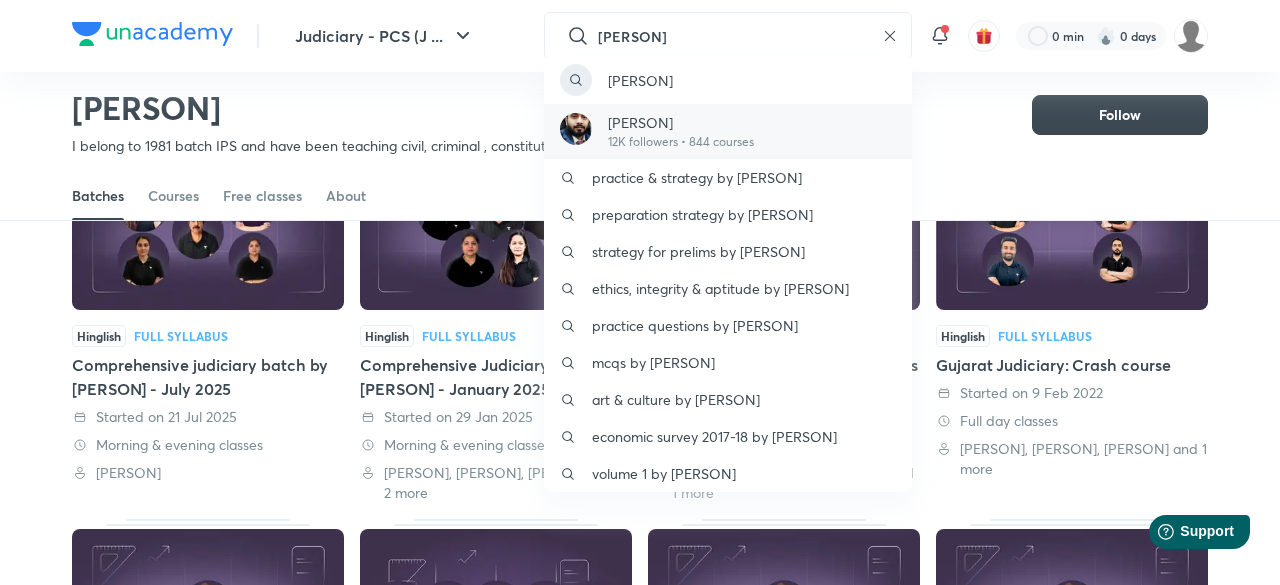 click on "12K followers • 844 courses" at bounding box center (681, 142) 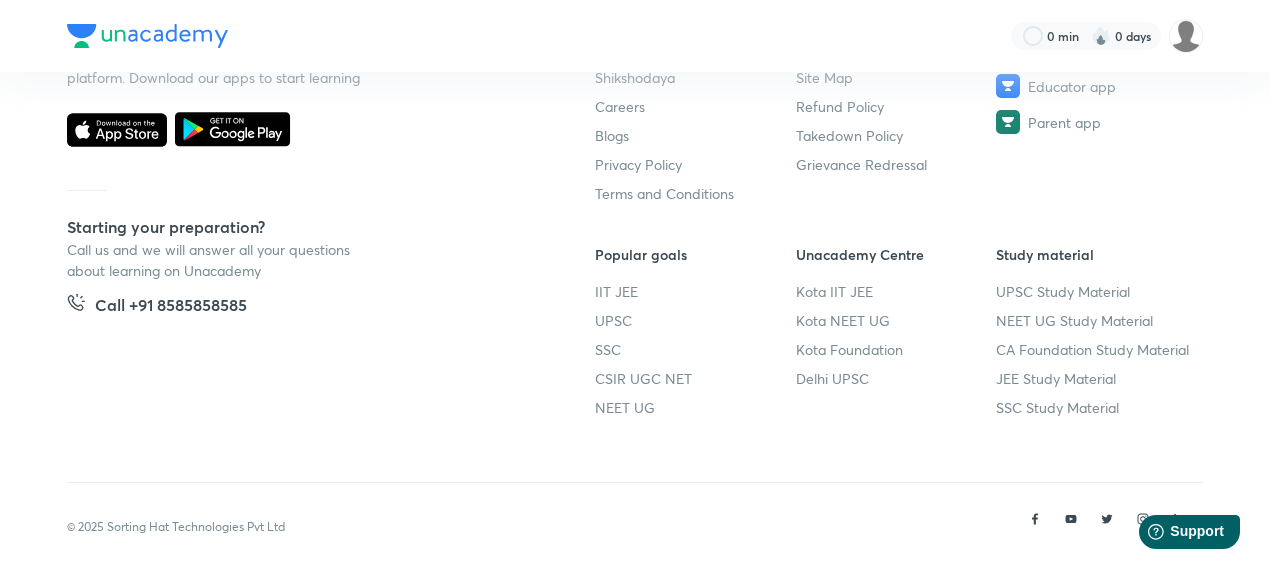 scroll, scrollTop: 0, scrollLeft: 0, axis: both 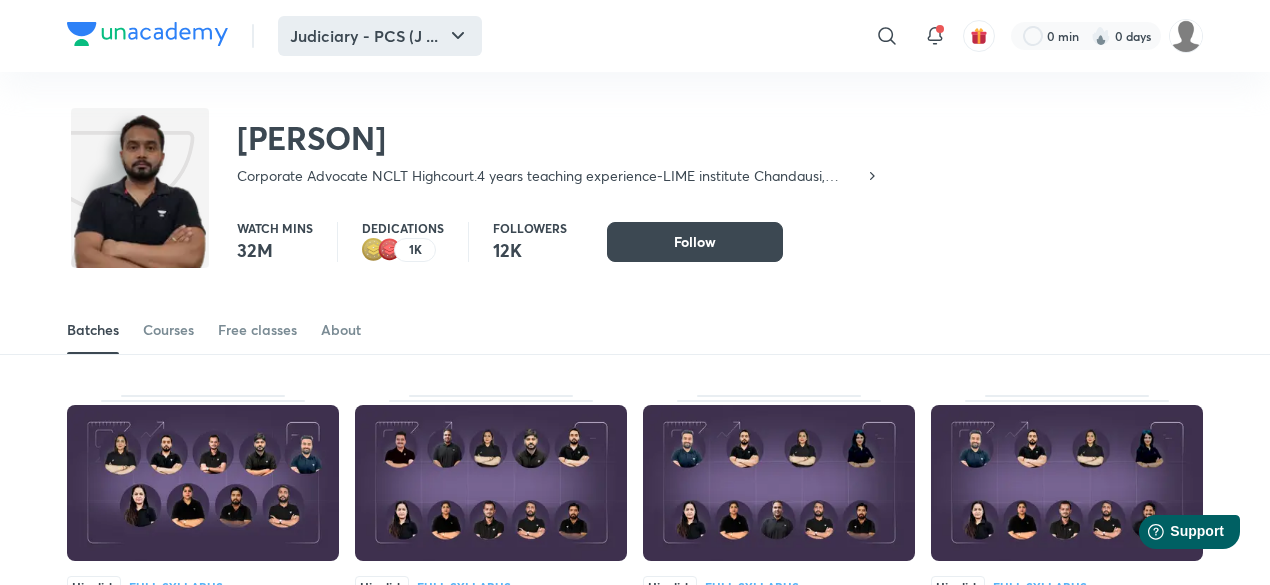 click on "Judiciary - PCS (J ..." at bounding box center (380, 36) 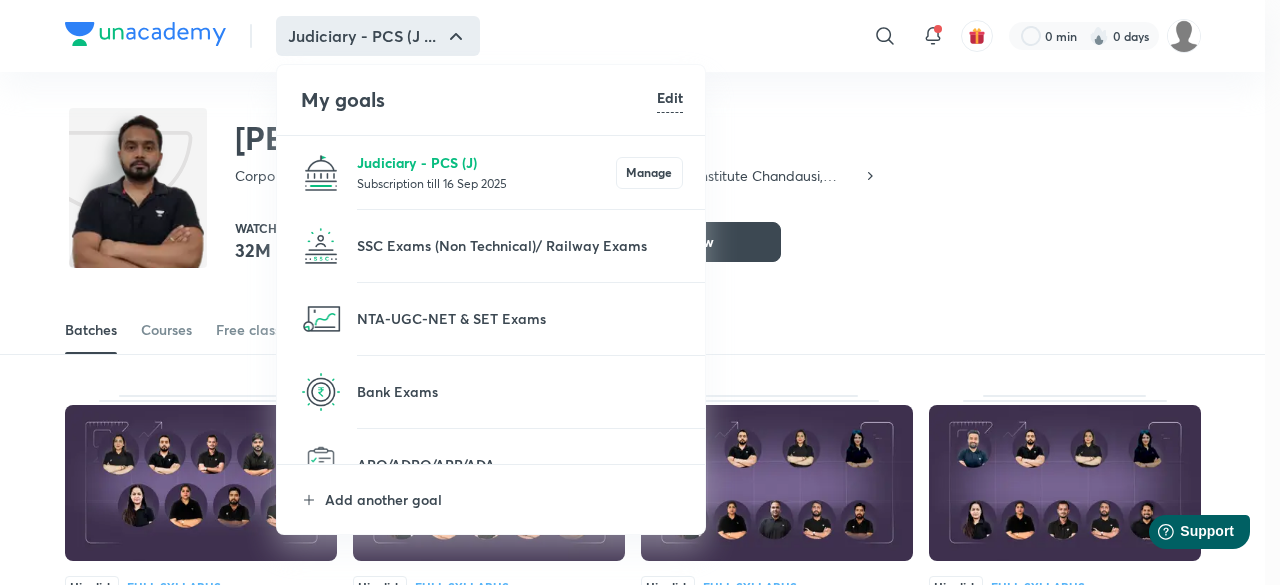 click on "Judiciary - PCS (J)" at bounding box center [486, 162] 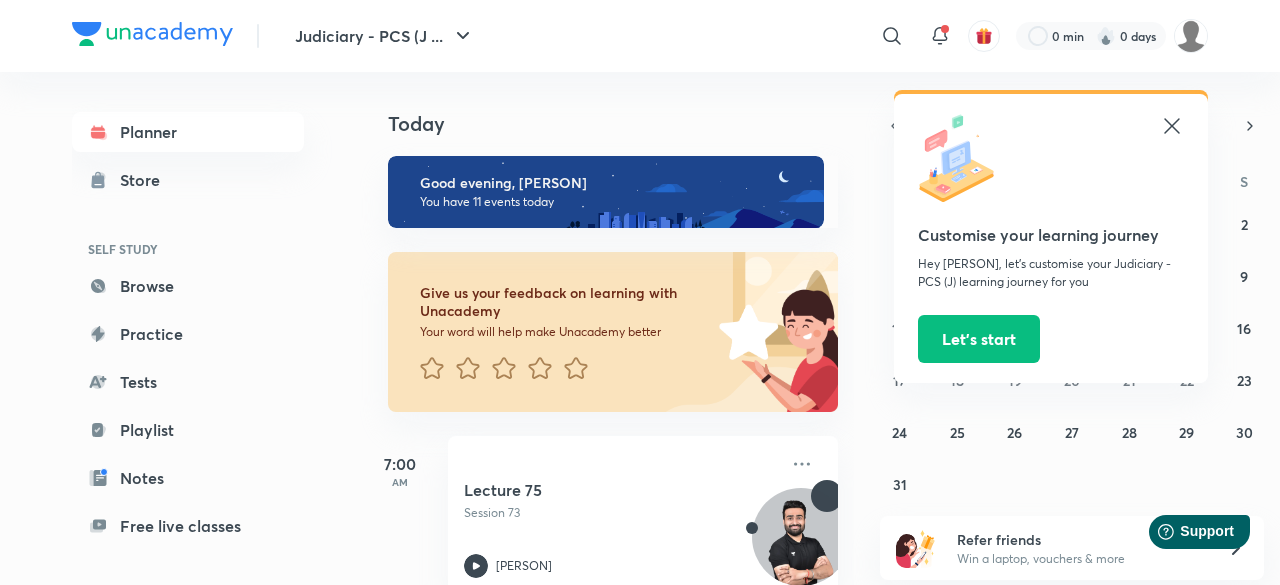 click 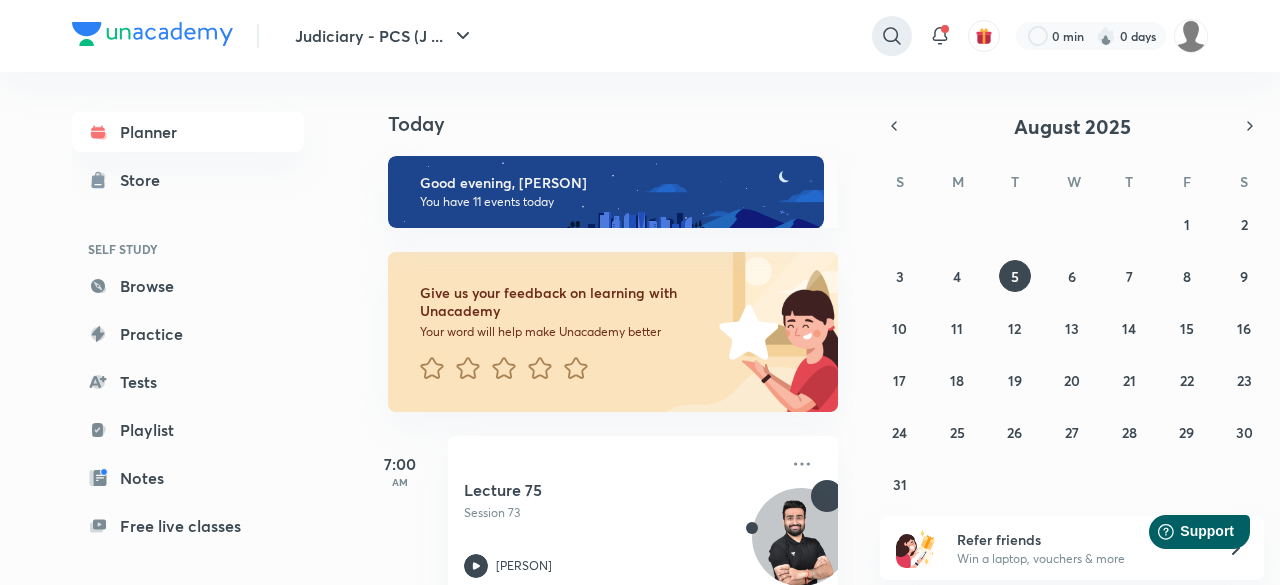 click 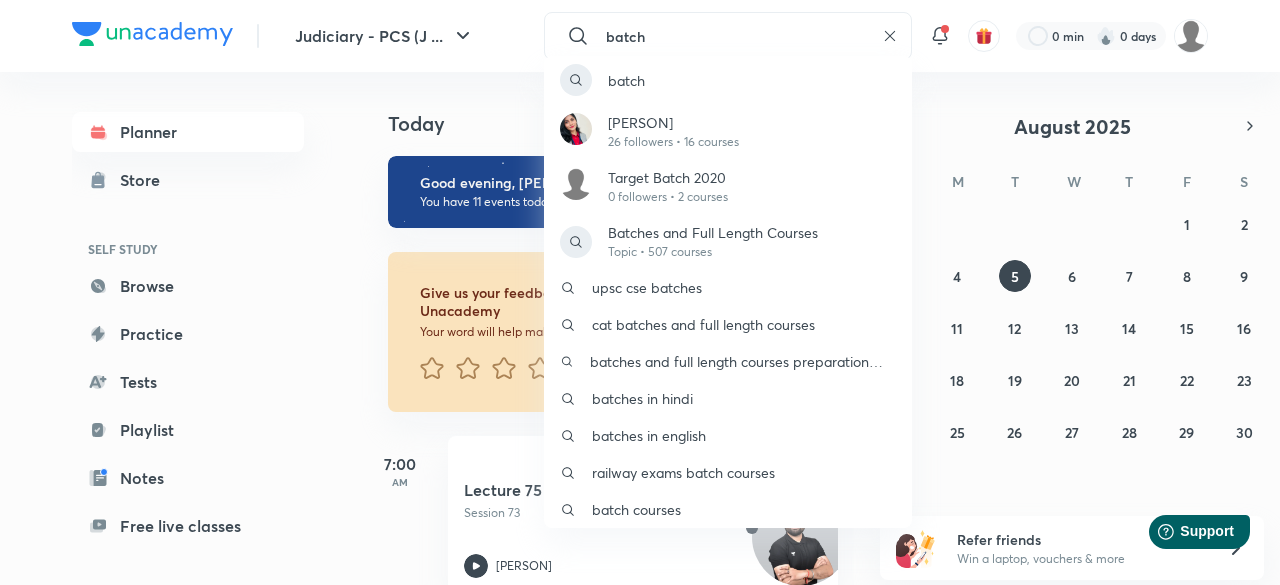 type on "batch" 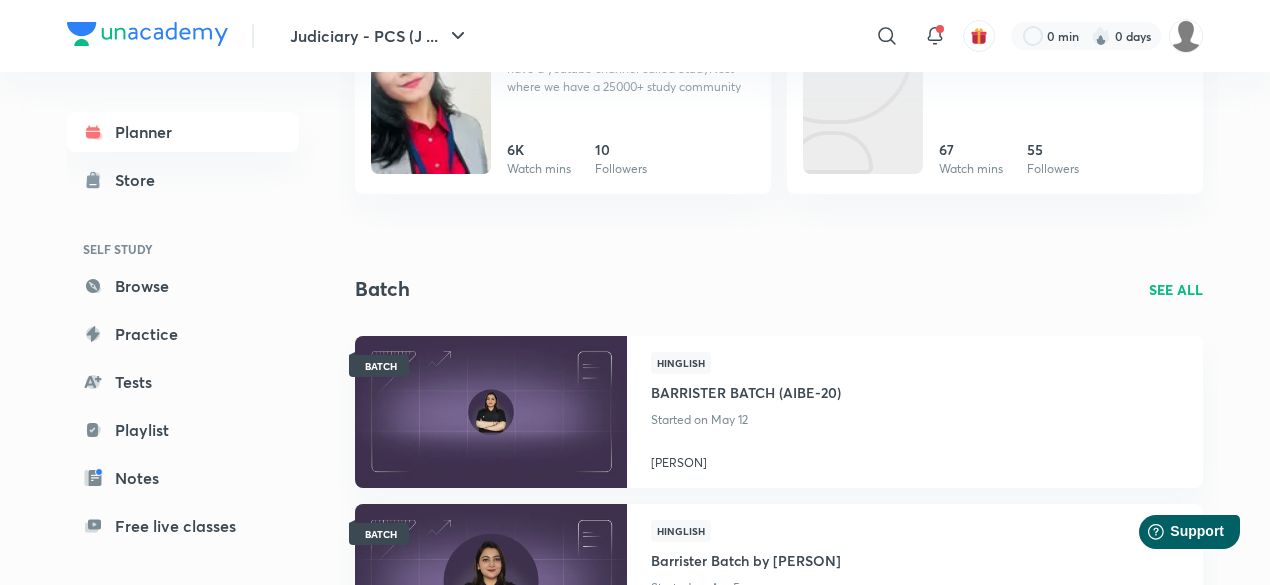 scroll, scrollTop: 0, scrollLeft: 0, axis: both 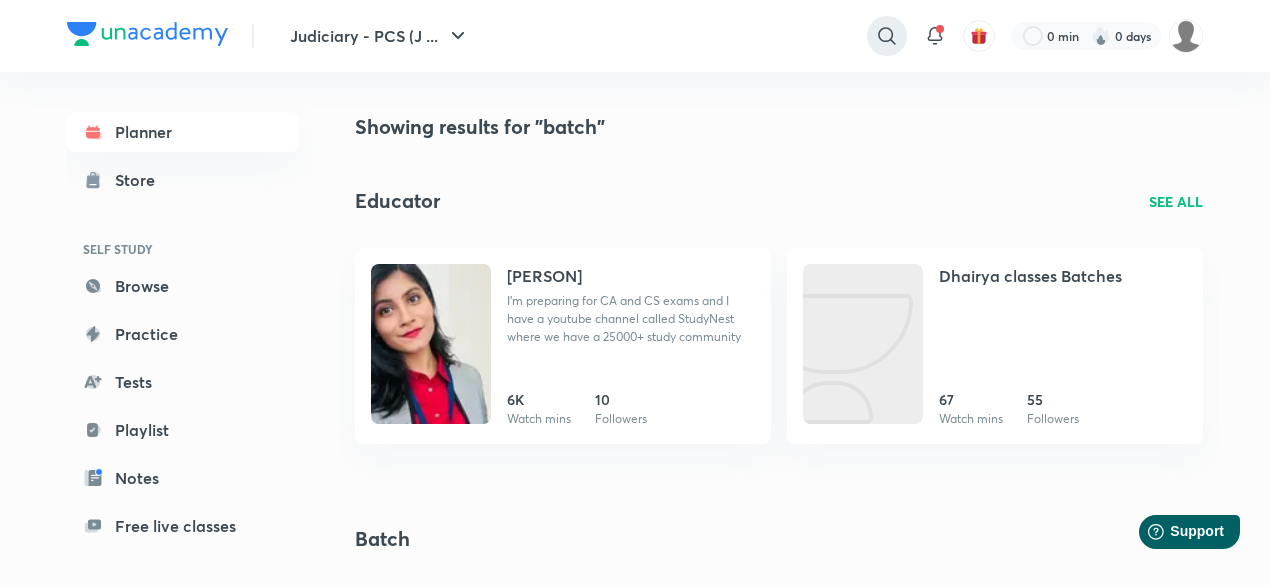 click 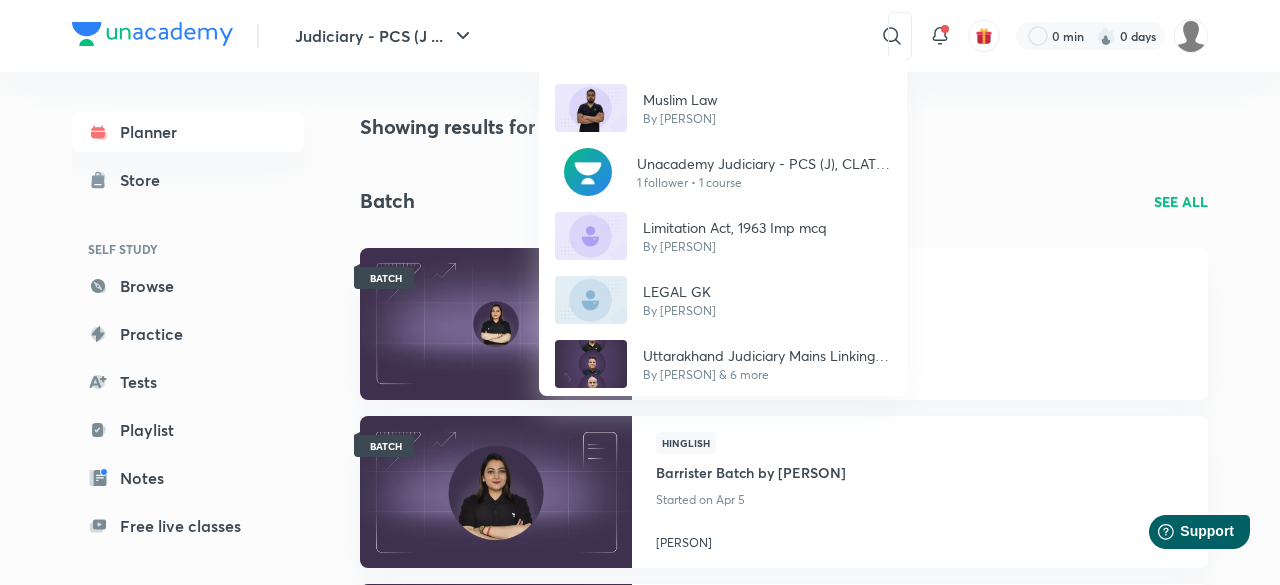 click on "Muslim Law By Faizan Khan Unacademy Judiciary - PCS (J), CLAT PG & 1 follower • 1 course Limitation Act, 1963 Imp mcq By Pranjal Singh LEGAL GK By Pranjal Singh Uttarakhand Judiciary Mains Linking Batch By Surya Prakash Sharma & 6 more" at bounding box center [640, 292] 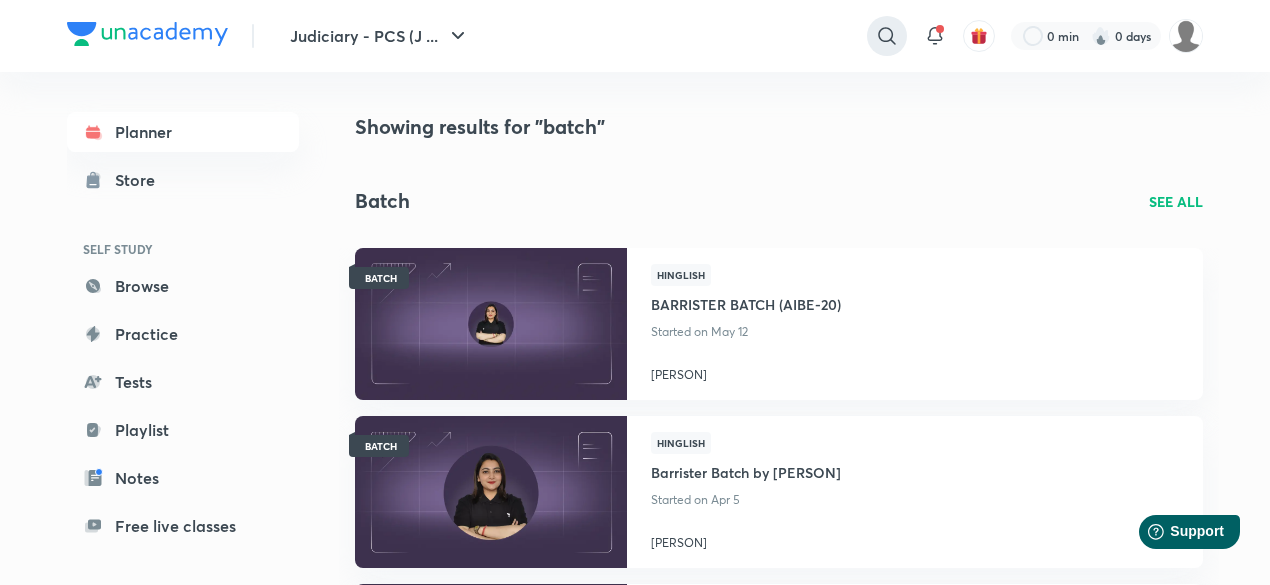 click 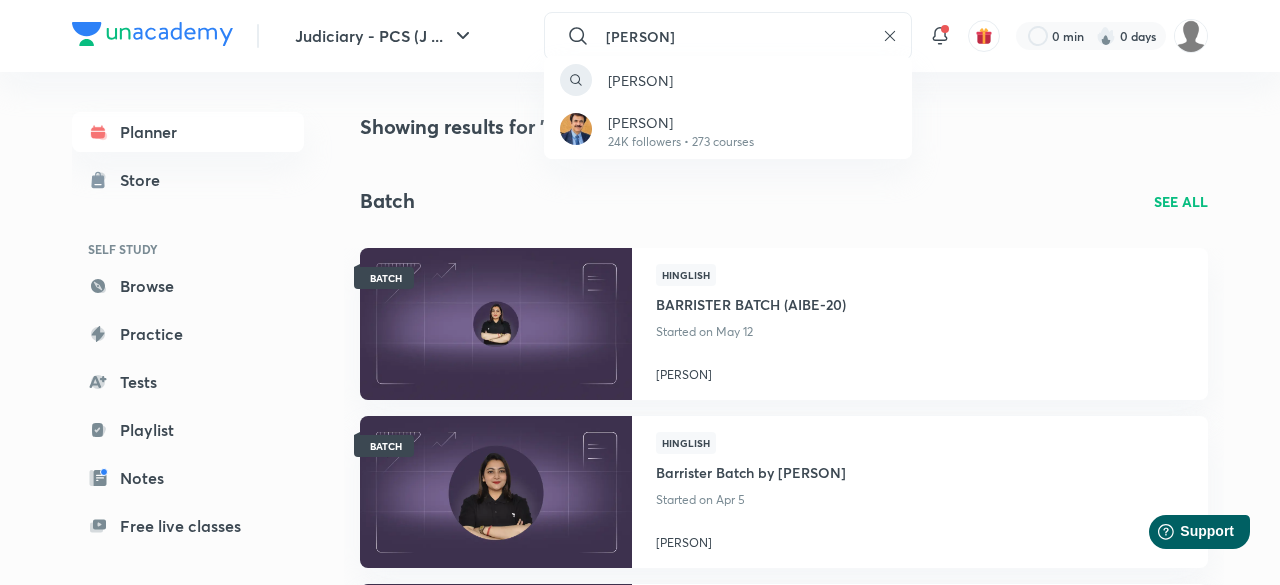 type on "anil khanna" 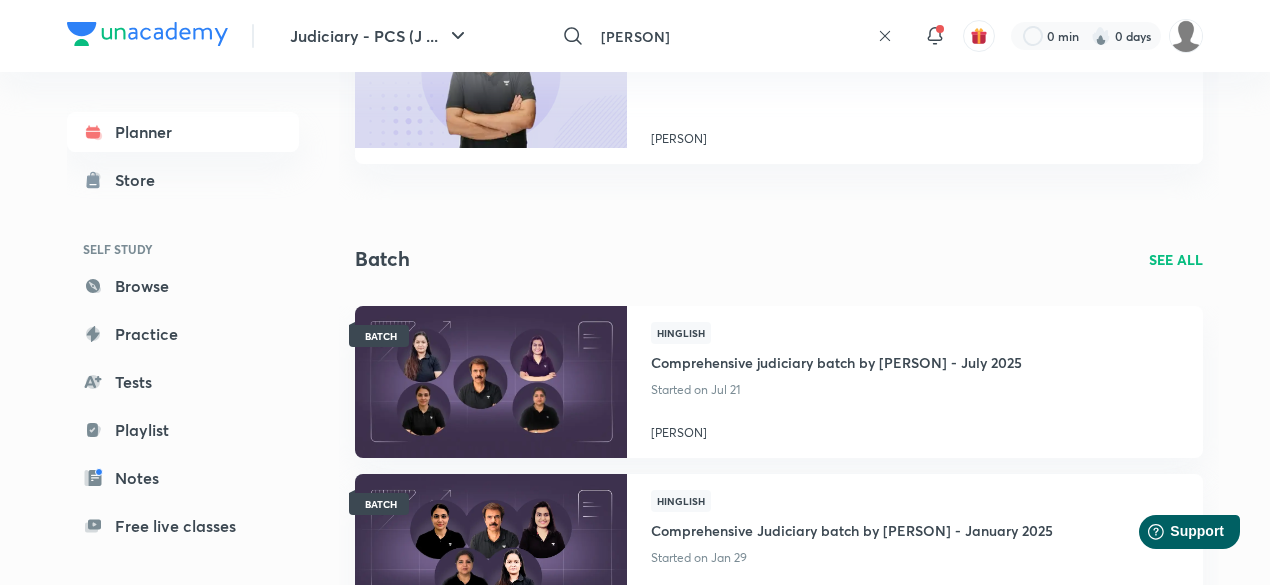 scroll, scrollTop: 956, scrollLeft: 0, axis: vertical 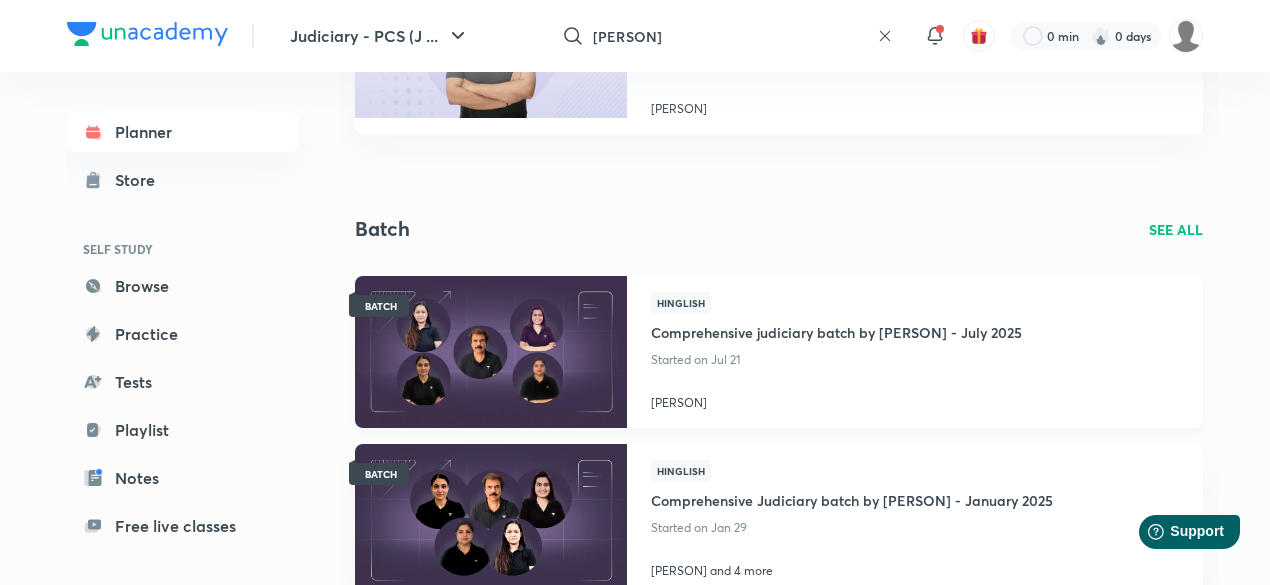 click on "Comprehensive judiciary batch by Anil Khanna - July 2025" at bounding box center [836, 330] 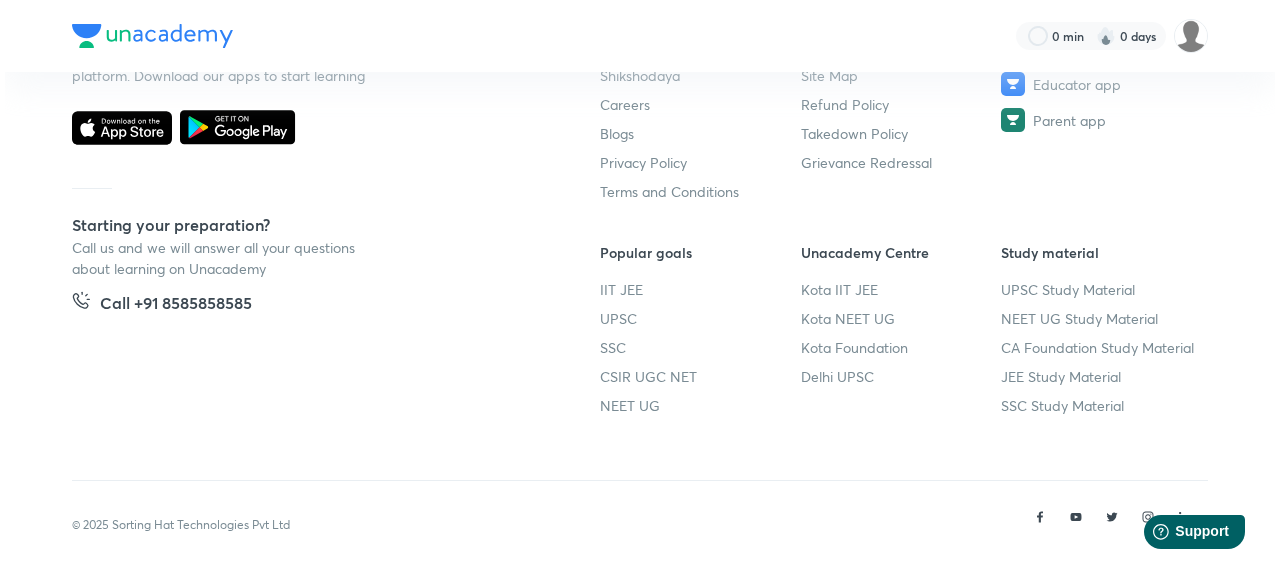 scroll, scrollTop: 0, scrollLeft: 0, axis: both 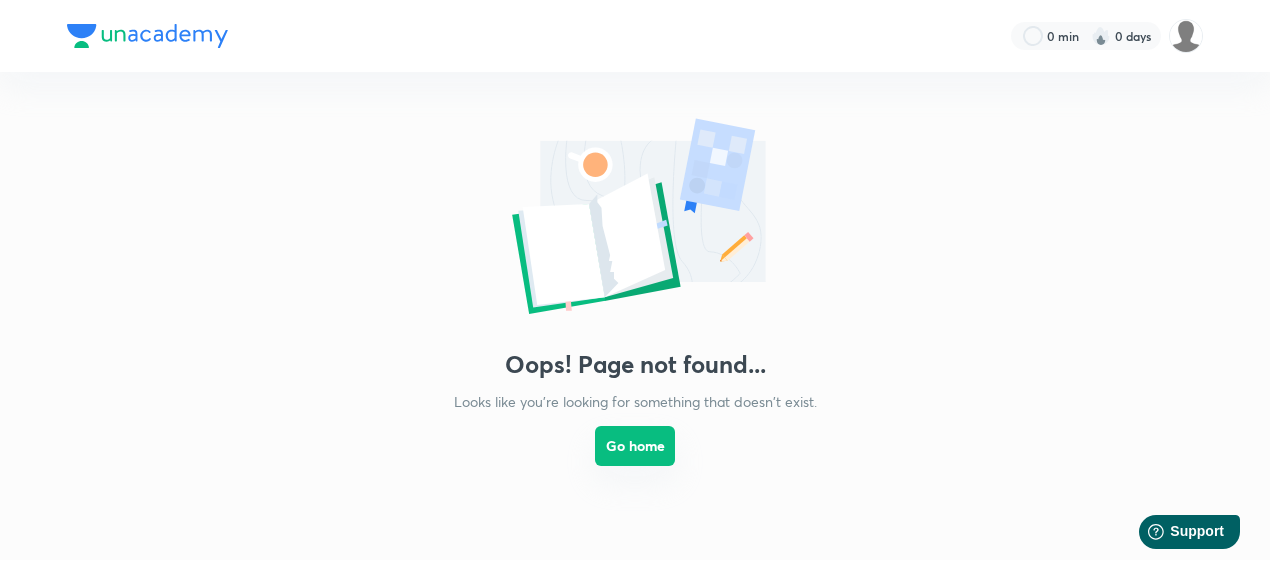 click on "Go home" at bounding box center [635, 446] 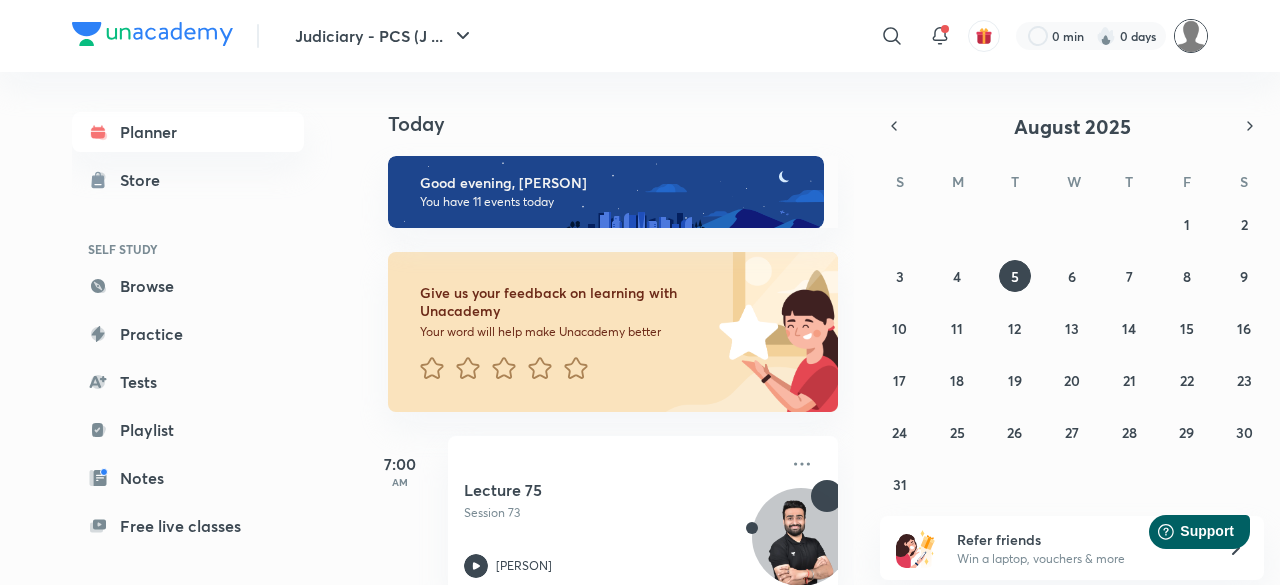 click at bounding box center (1191, 36) 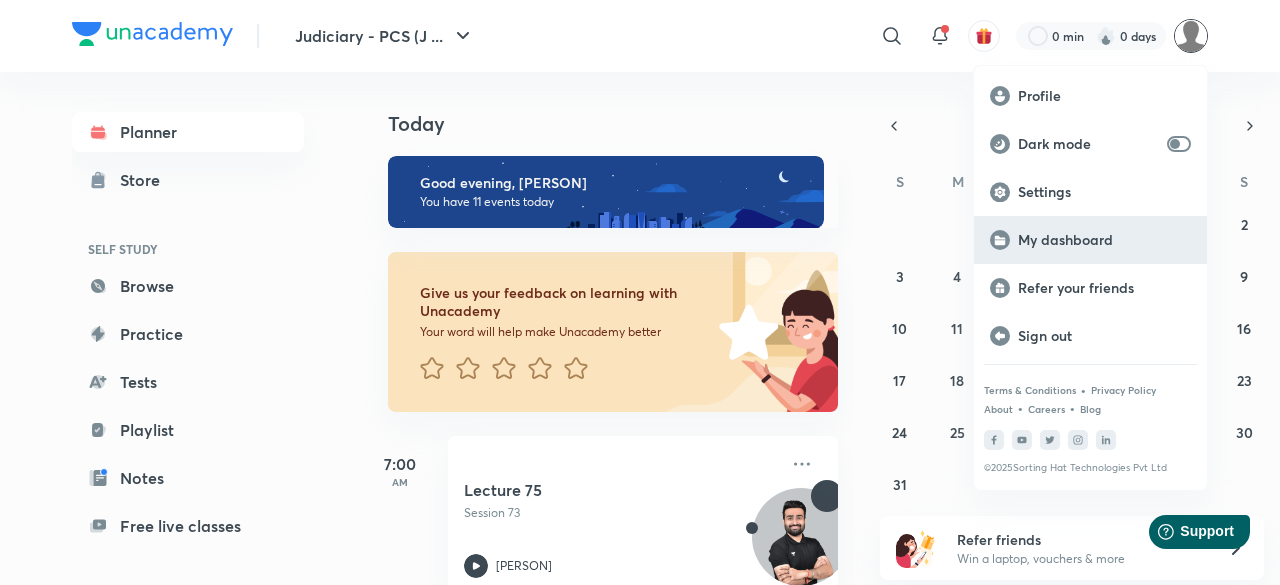 click on "My dashboard" at bounding box center [1090, 240] 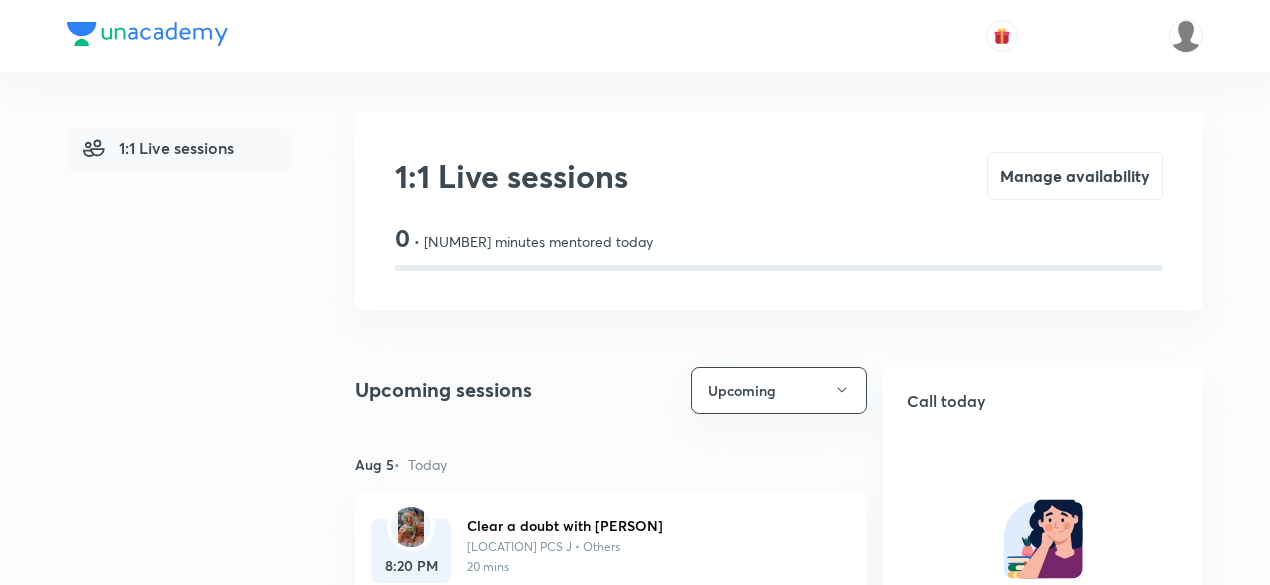 scroll, scrollTop: 0, scrollLeft: 0, axis: both 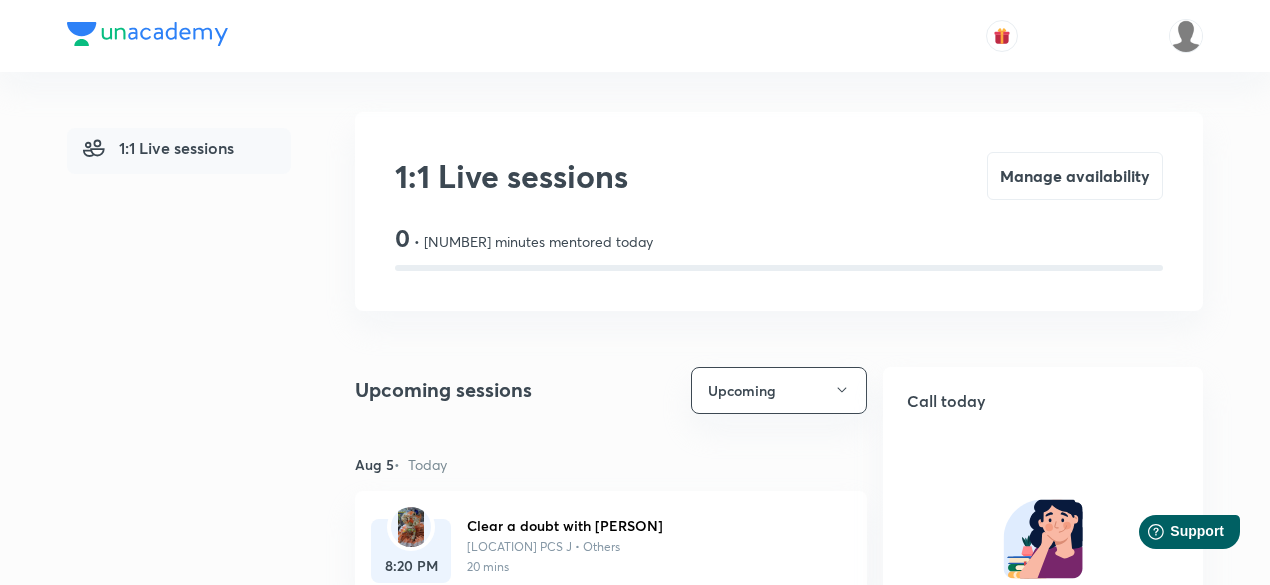 click on "1:1 Live sessions" at bounding box center [203, 659] 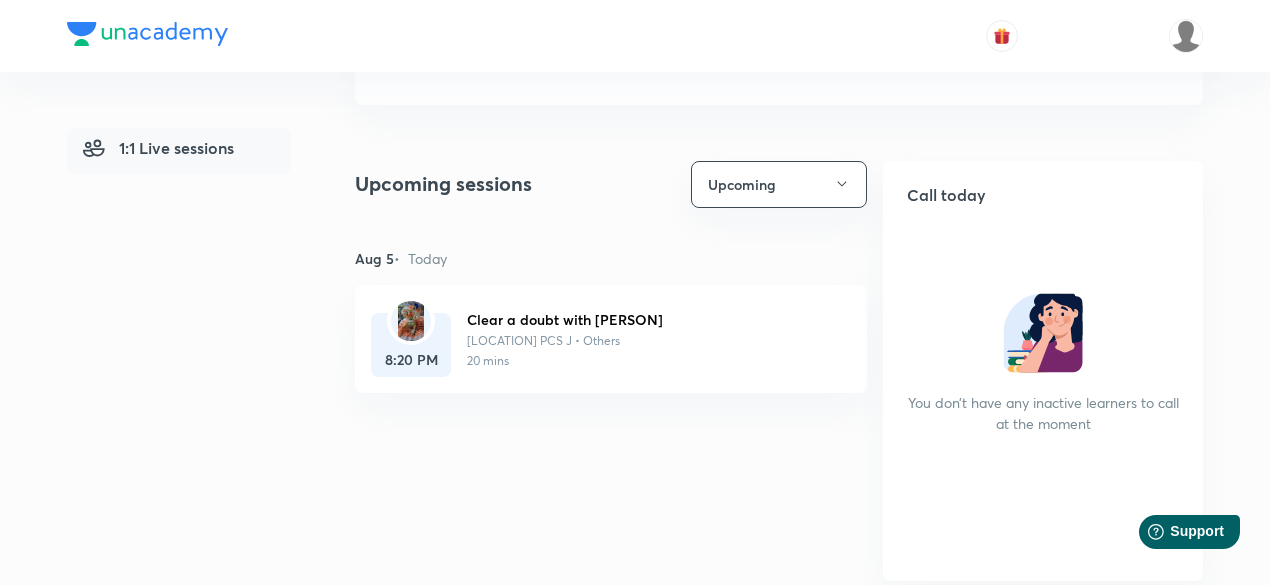 scroll, scrollTop: 200, scrollLeft: 0, axis: vertical 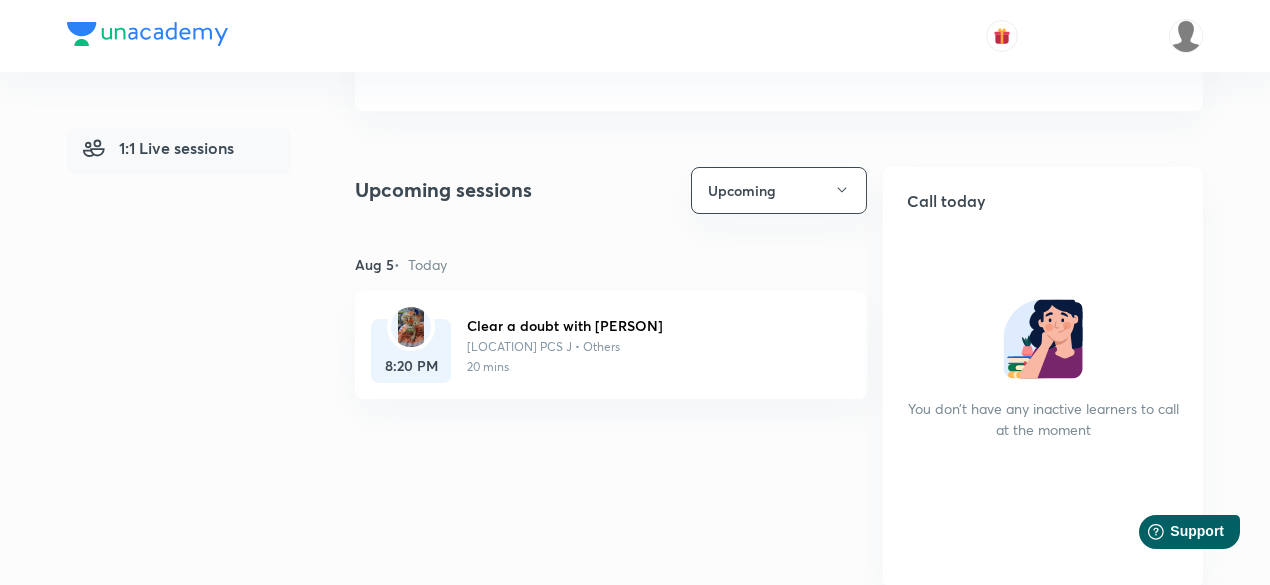 click at bounding box center [410, 327] 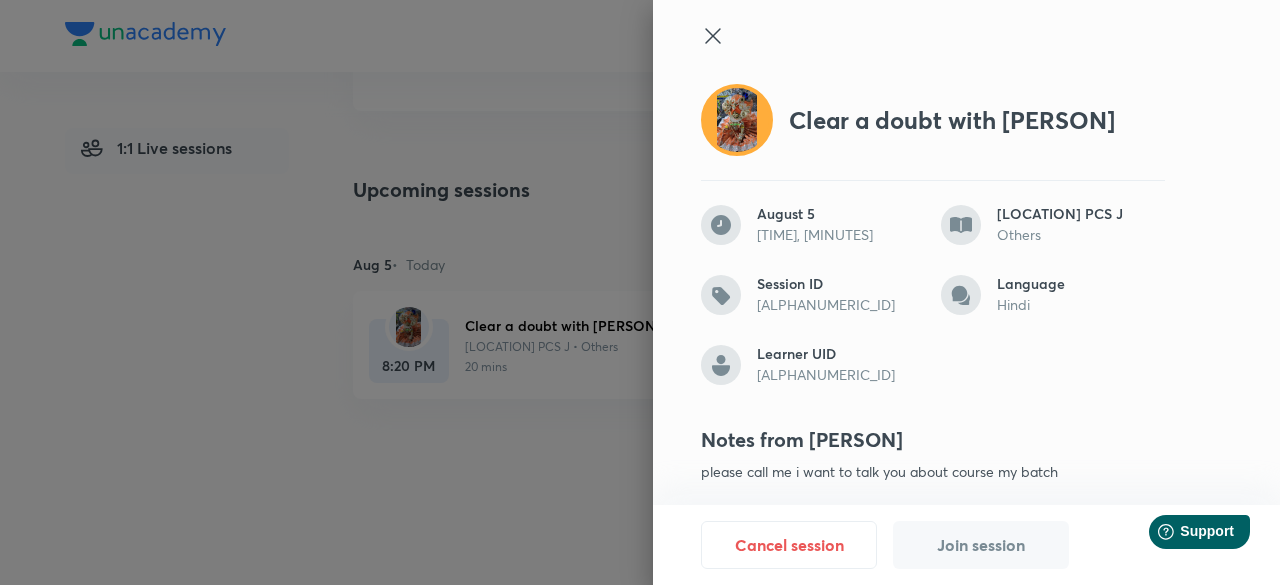 click 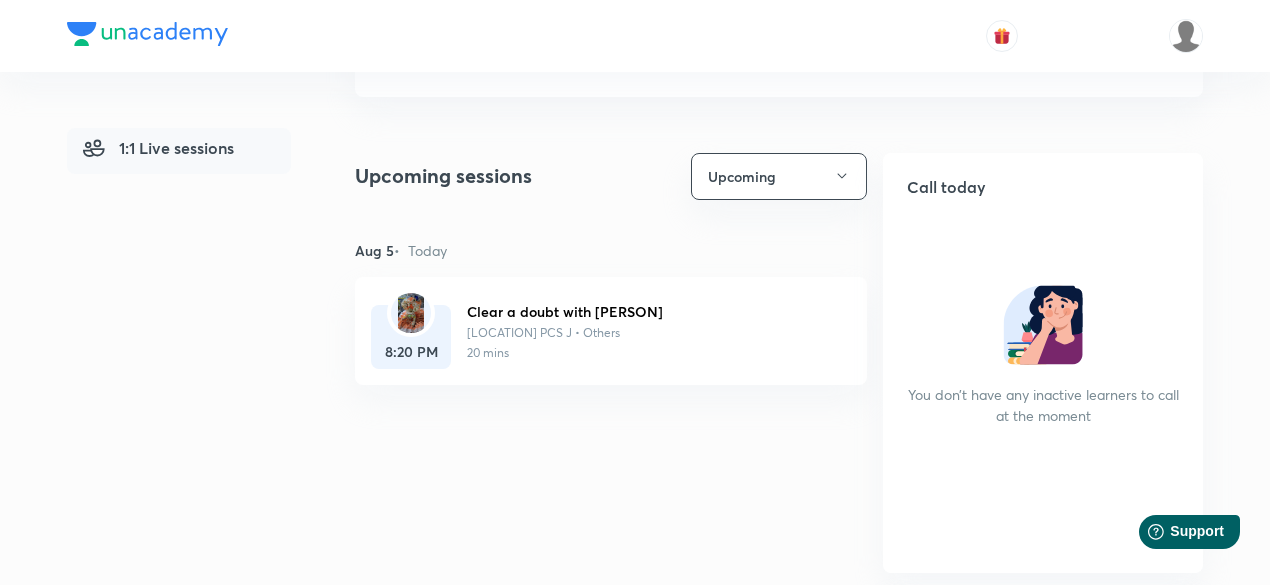 scroll, scrollTop: 243, scrollLeft: 0, axis: vertical 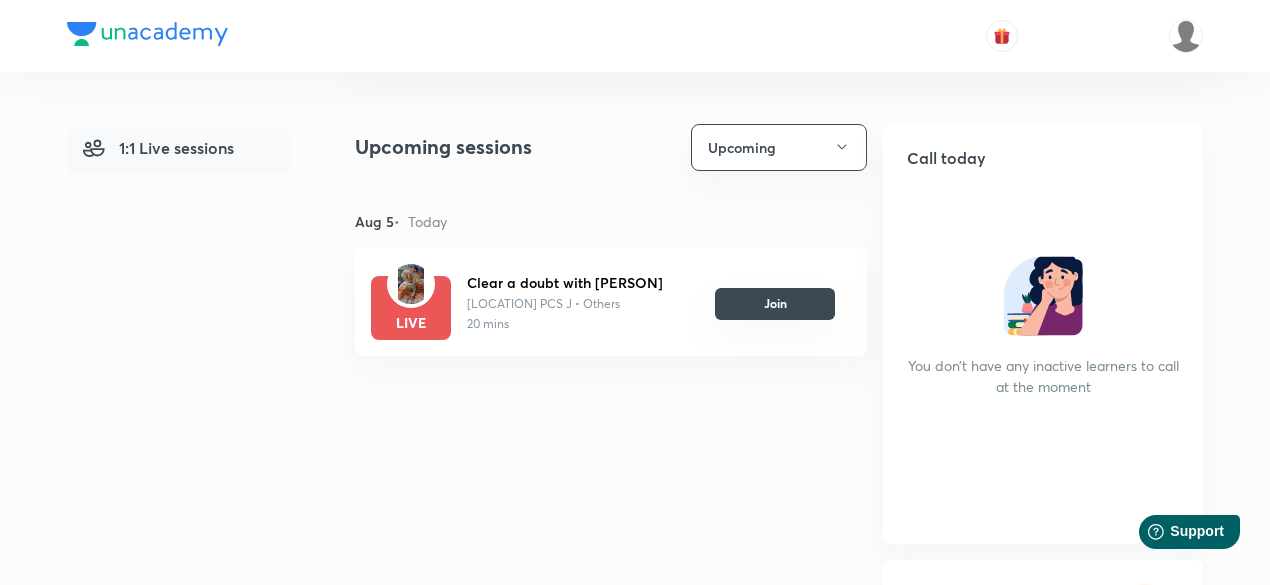 click on "Join" at bounding box center [775, 304] 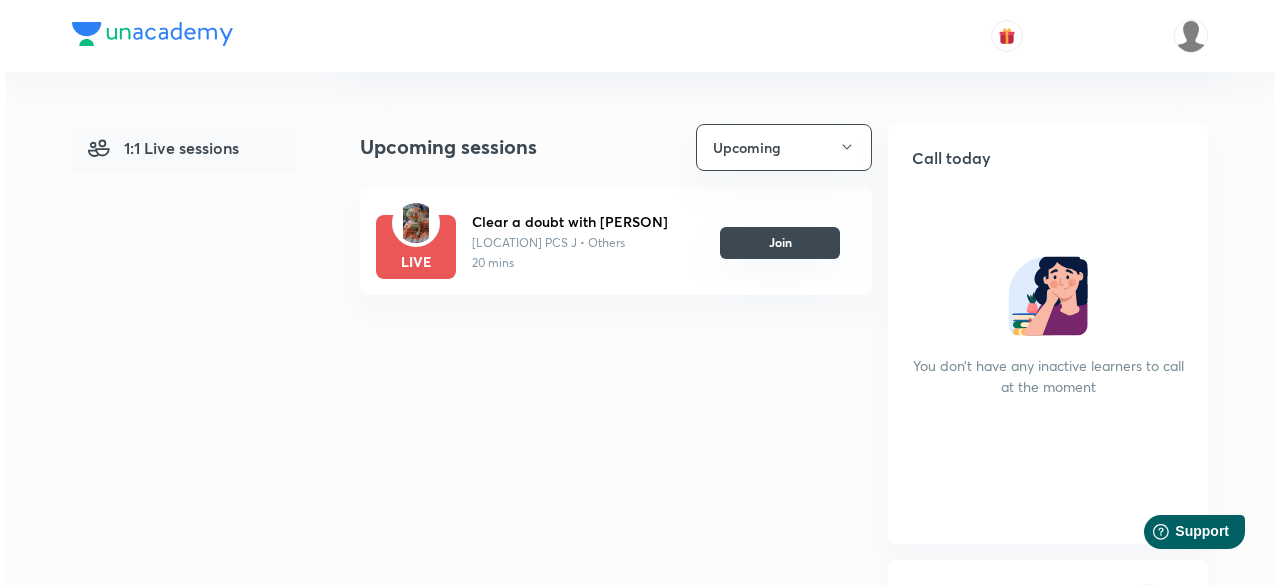 scroll, scrollTop: 0, scrollLeft: 0, axis: both 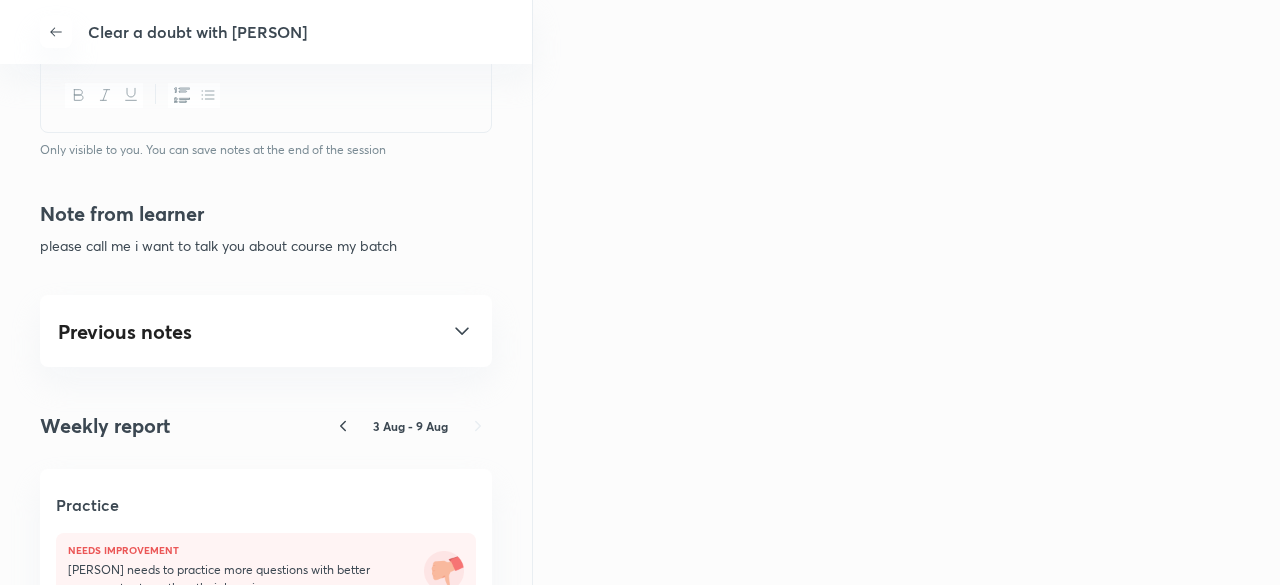 click 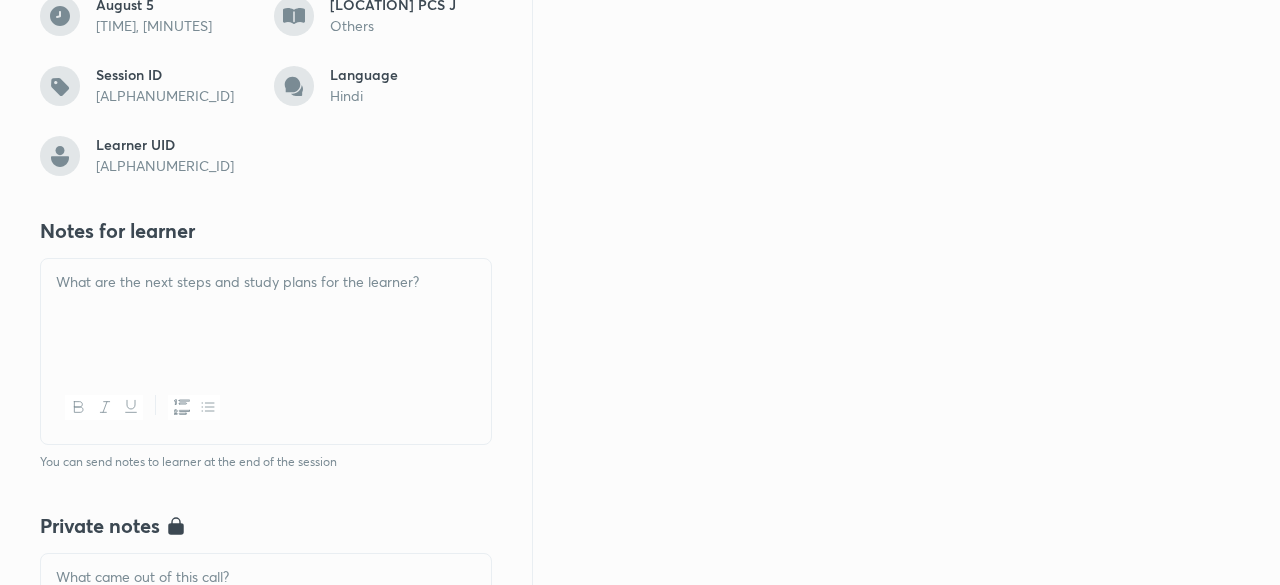 scroll, scrollTop: 0, scrollLeft: 0, axis: both 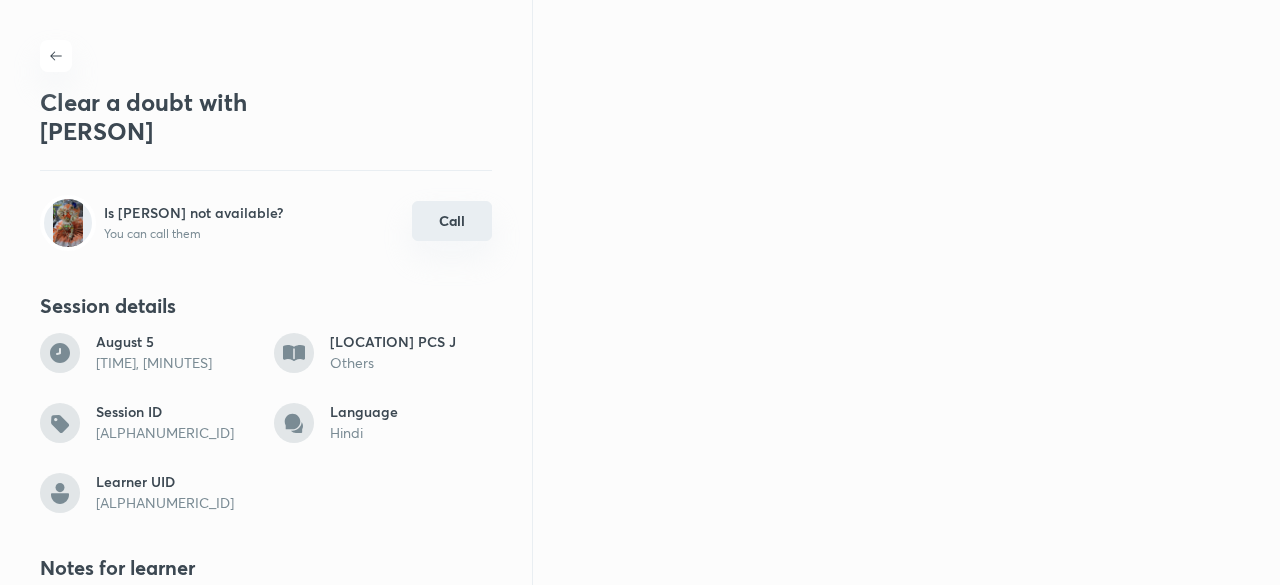 click on "Call" at bounding box center (452, 221) 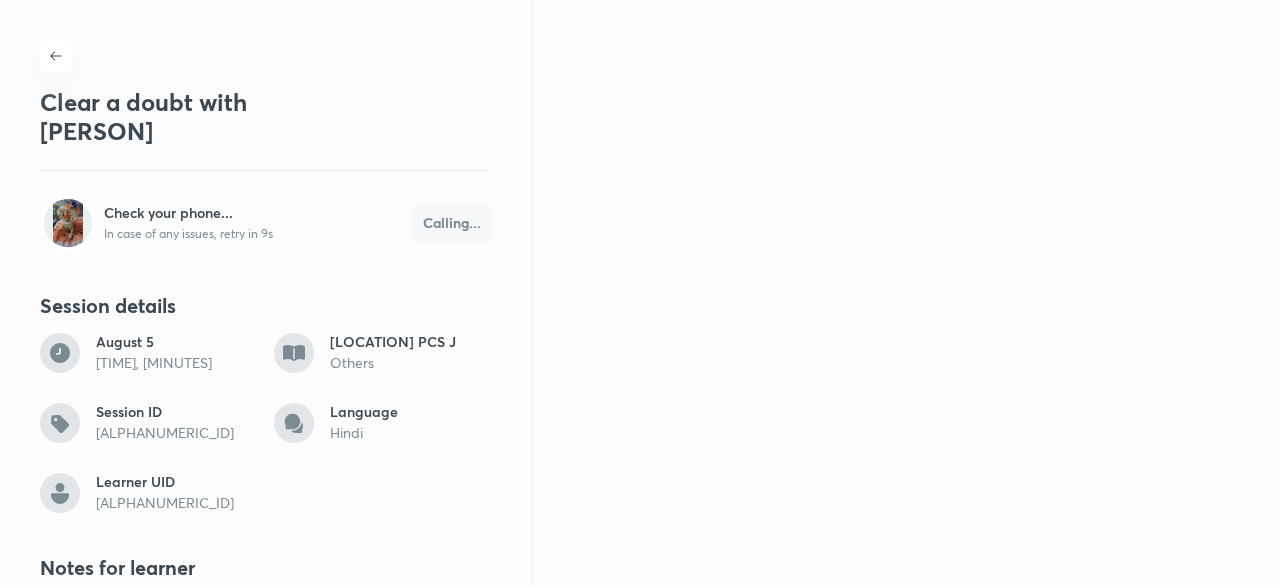 type 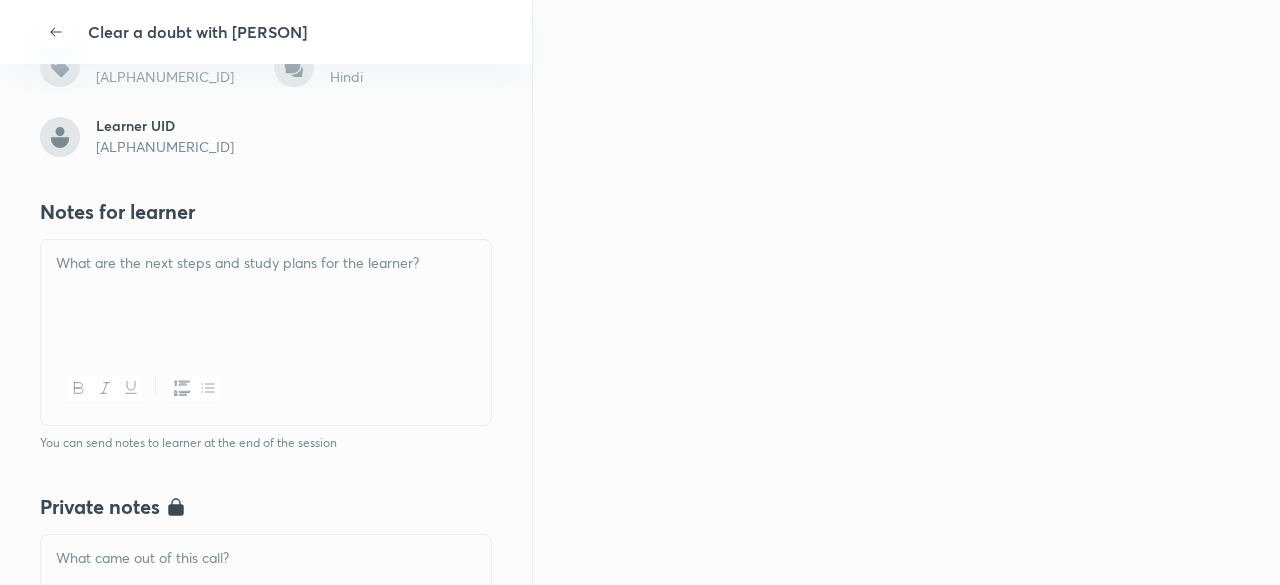scroll, scrollTop: 360, scrollLeft: 0, axis: vertical 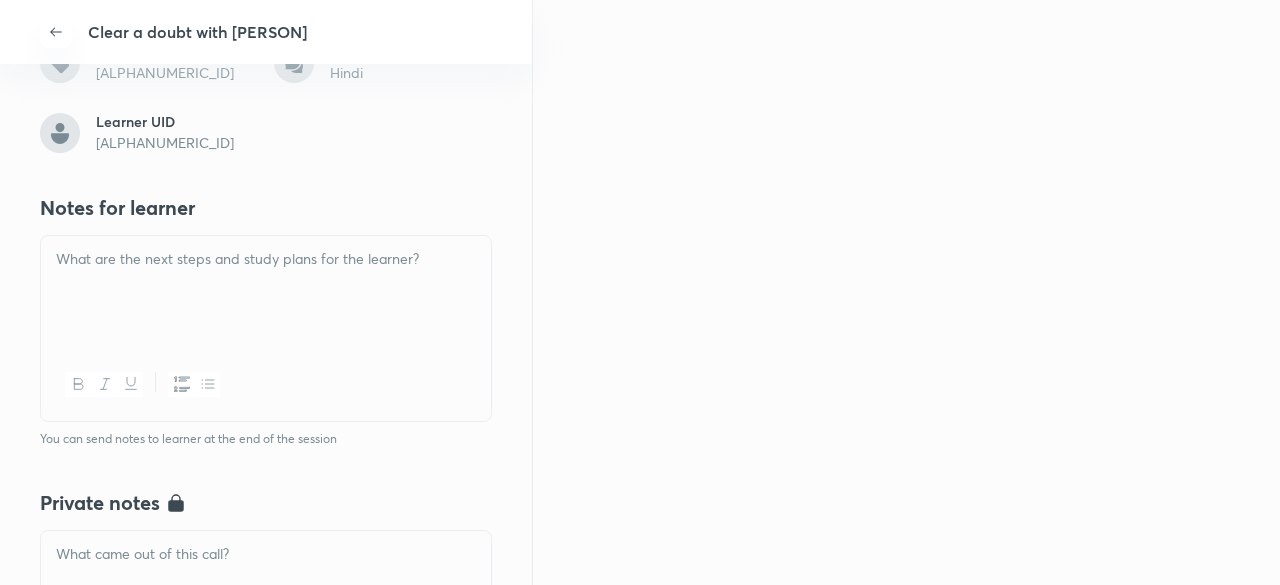 click at bounding box center (266, 259) 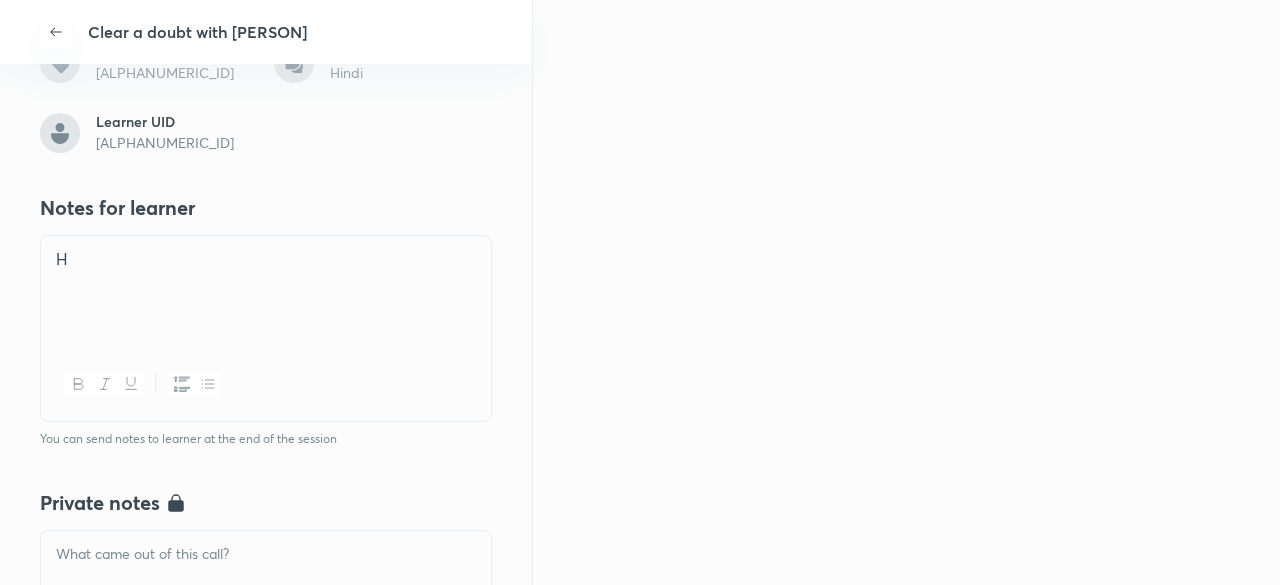 type 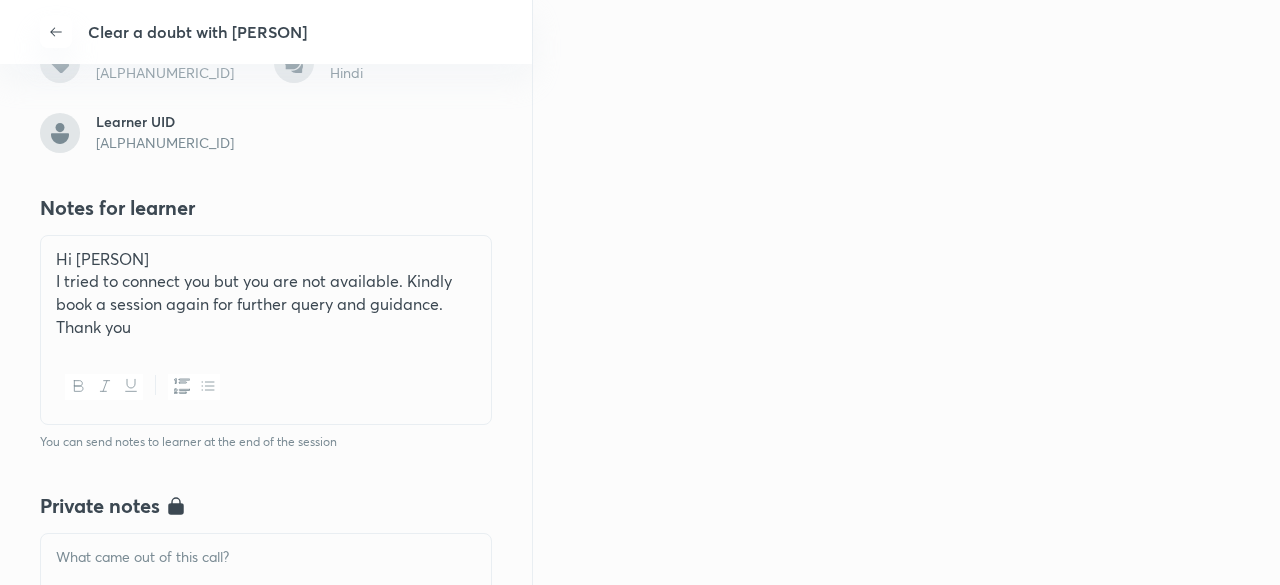 click on "I tried to connect you but you are not available. Kindly book a session again for further query and guidance." at bounding box center (266, 292) 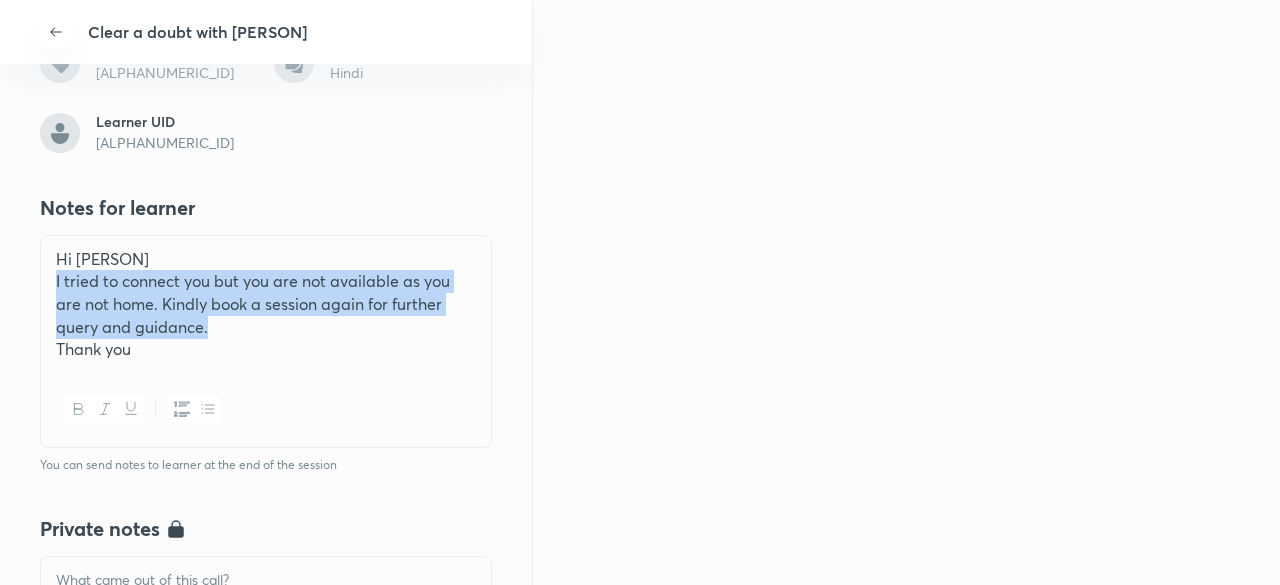 drag, startPoint x: 226, startPoint y: 308, endPoint x: 50, endPoint y: 260, distance: 182.42807 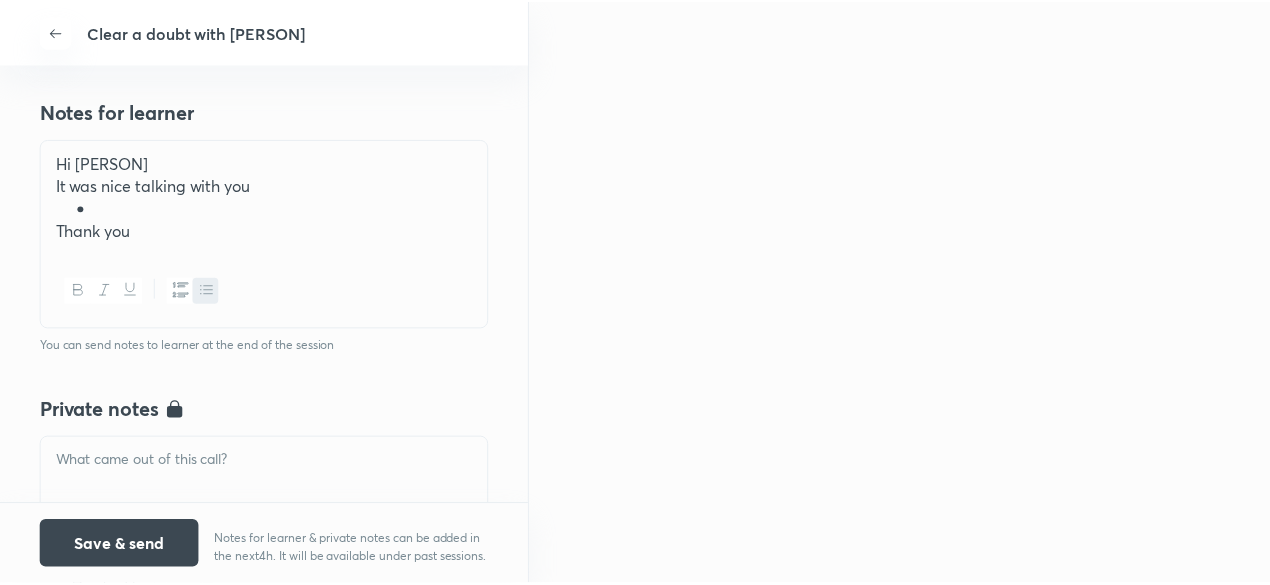 scroll, scrollTop: 264, scrollLeft: 0, axis: vertical 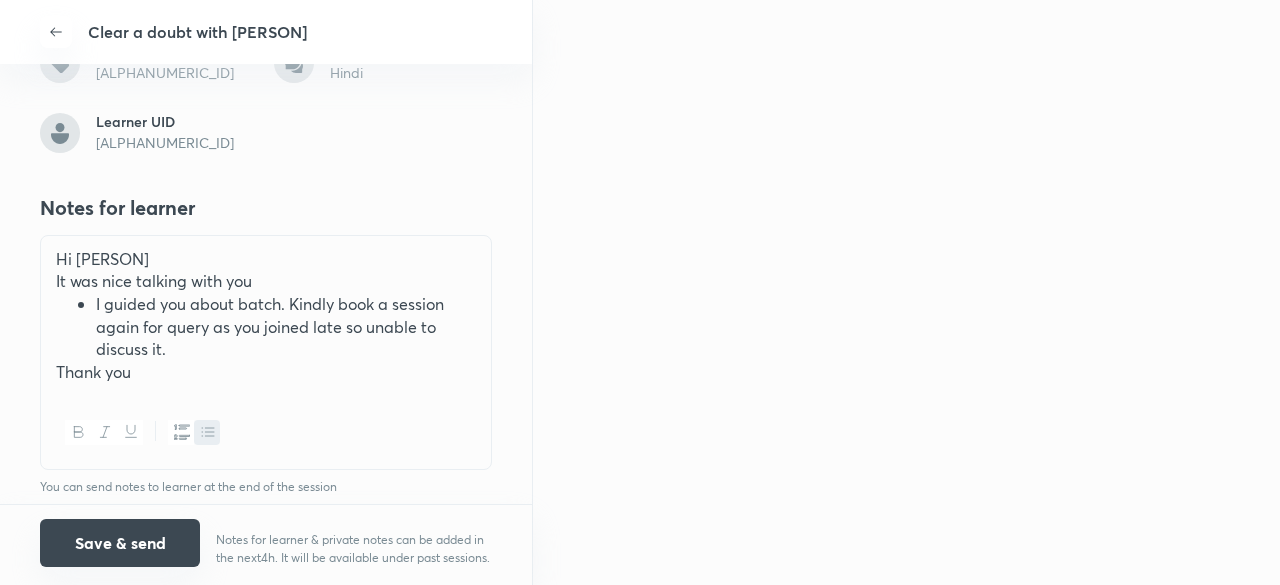 click on "Save & send" at bounding box center (120, 543) 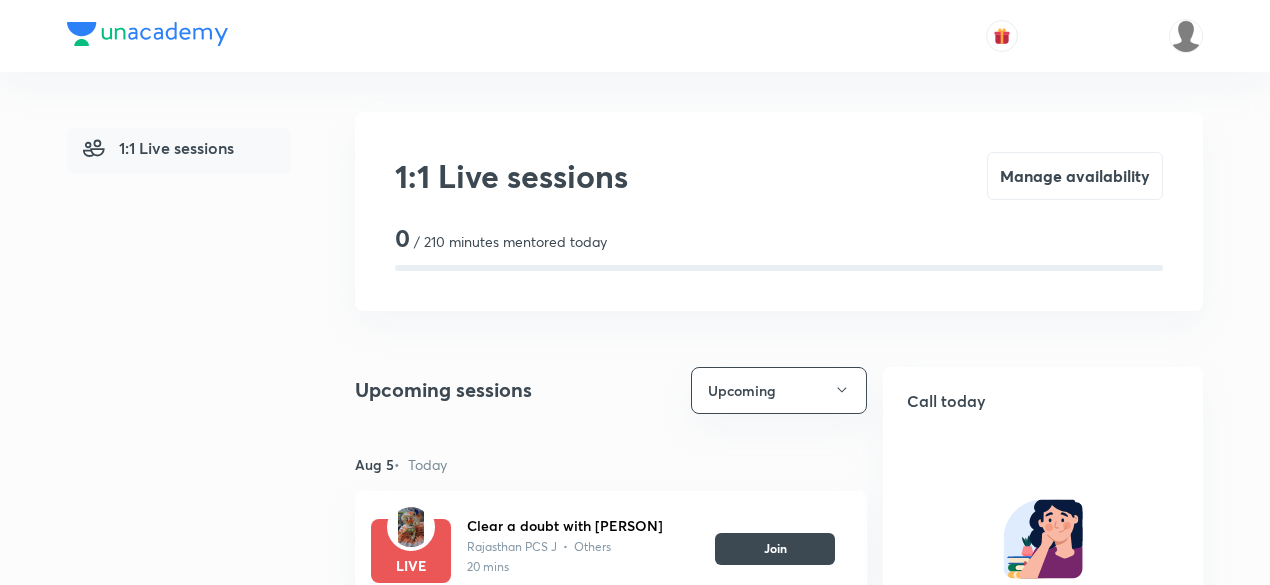scroll, scrollTop: 0, scrollLeft: 0, axis: both 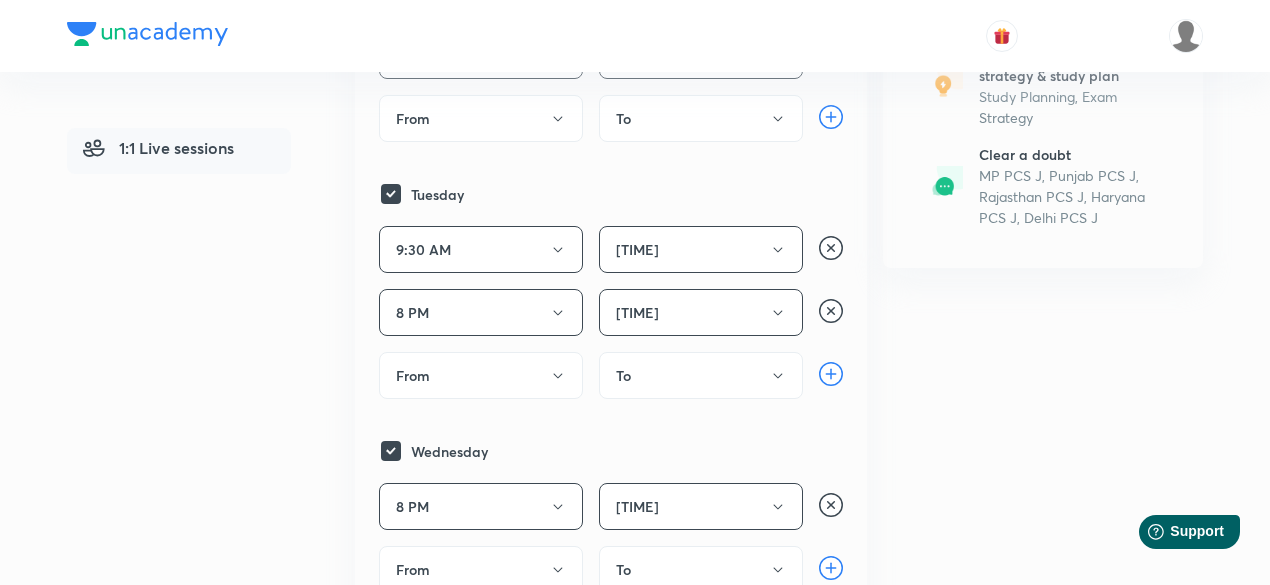 click at bounding box center (831, 311) 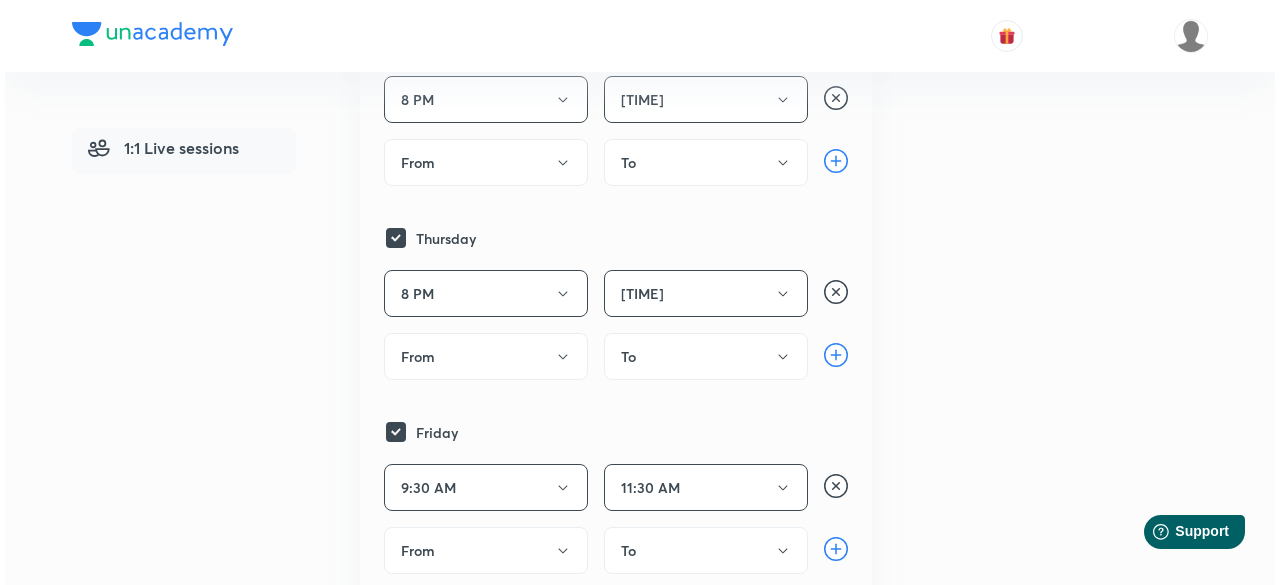 scroll, scrollTop: 1498, scrollLeft: 0, axis: vertical 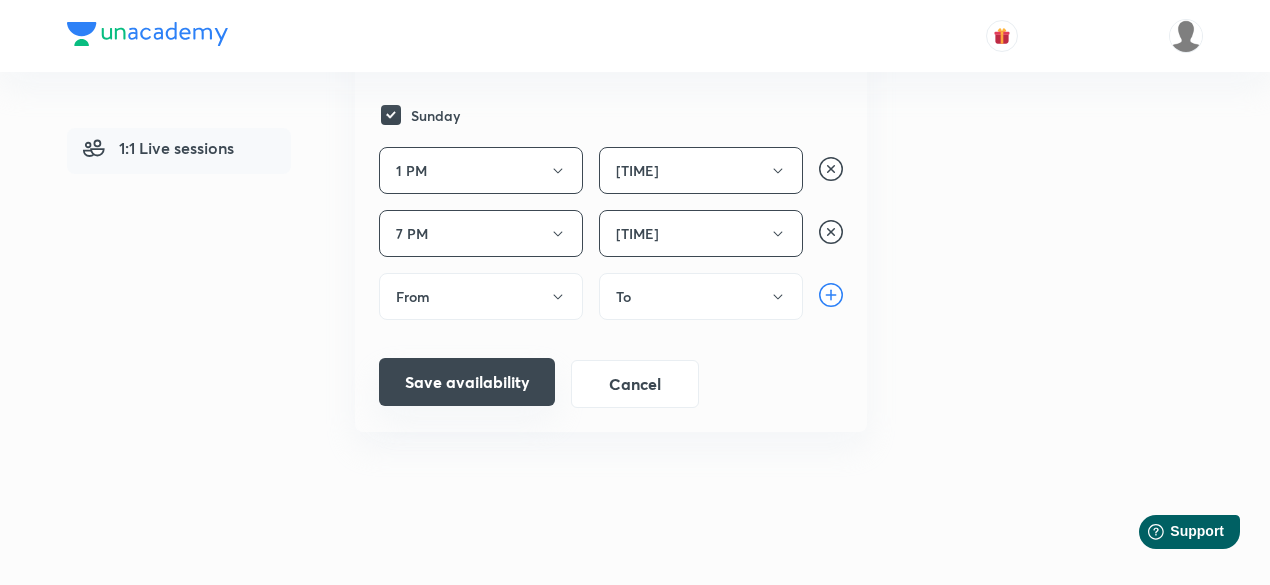 click on "Save availability" at bounding box center (467, 382) 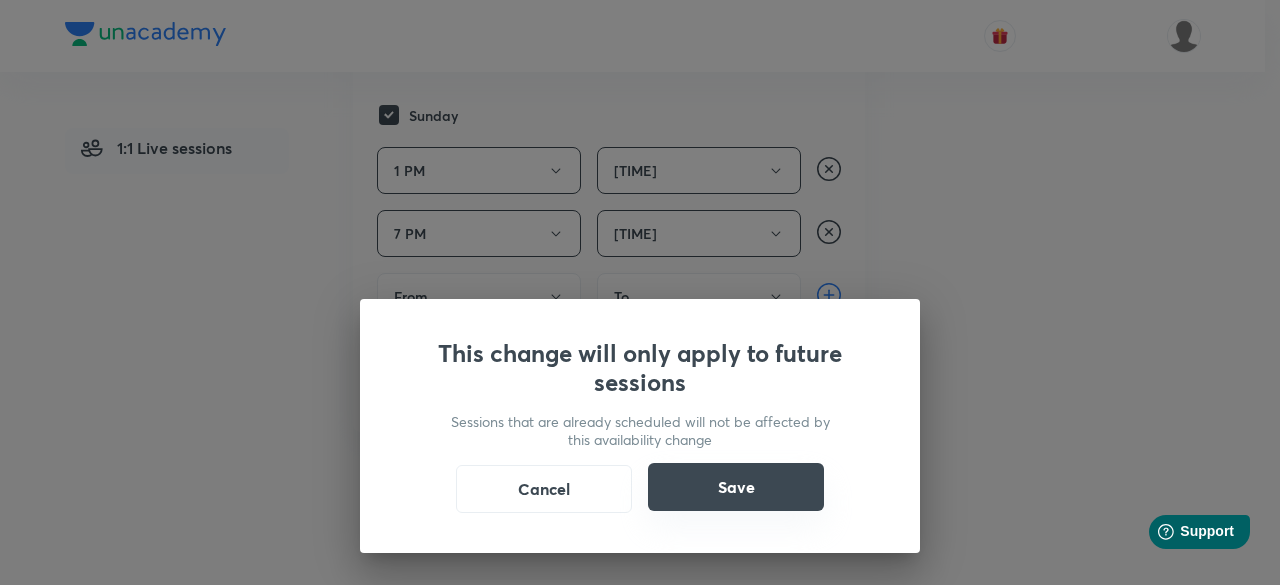 click on "Save" at bounding box center [736, 487] 